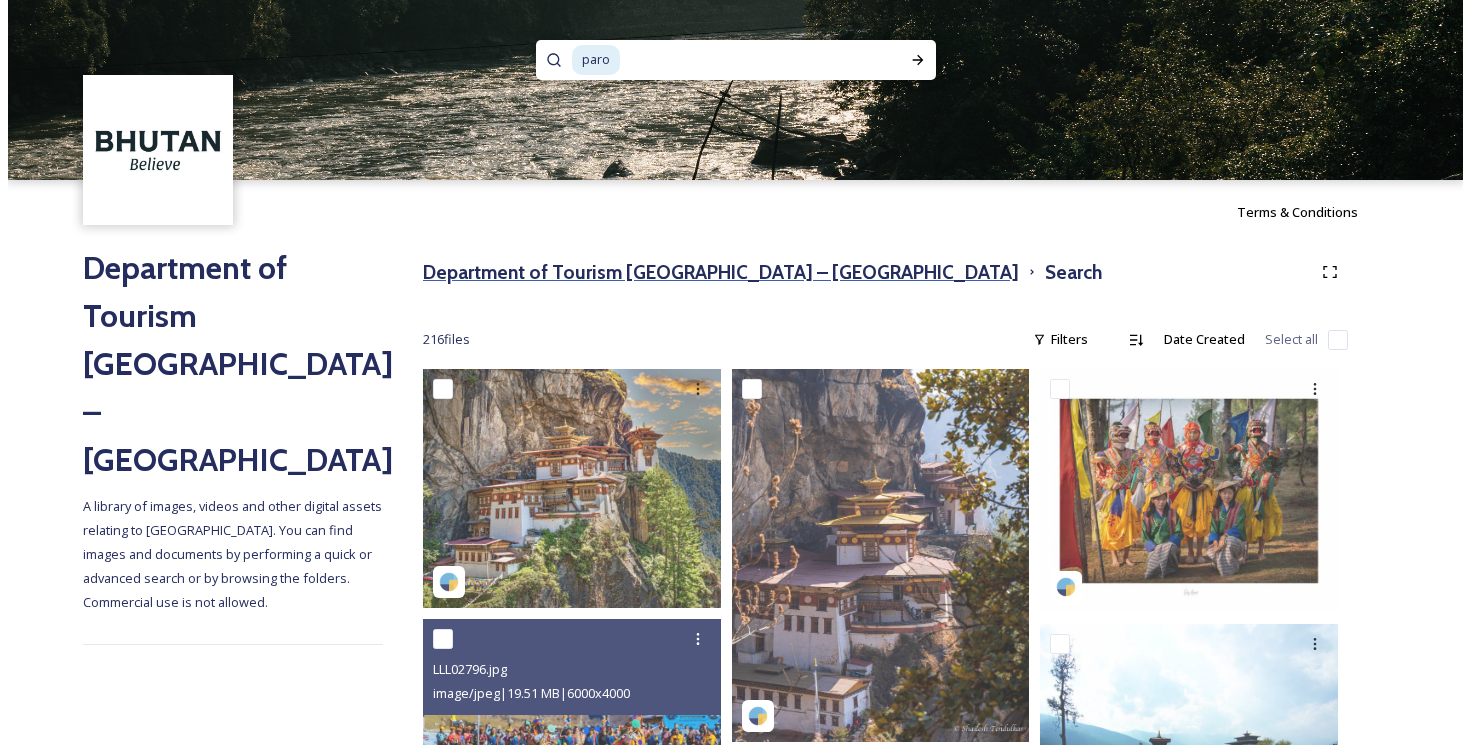 scroll, scrollTop: 0, scrollLeft: 0, axis: both 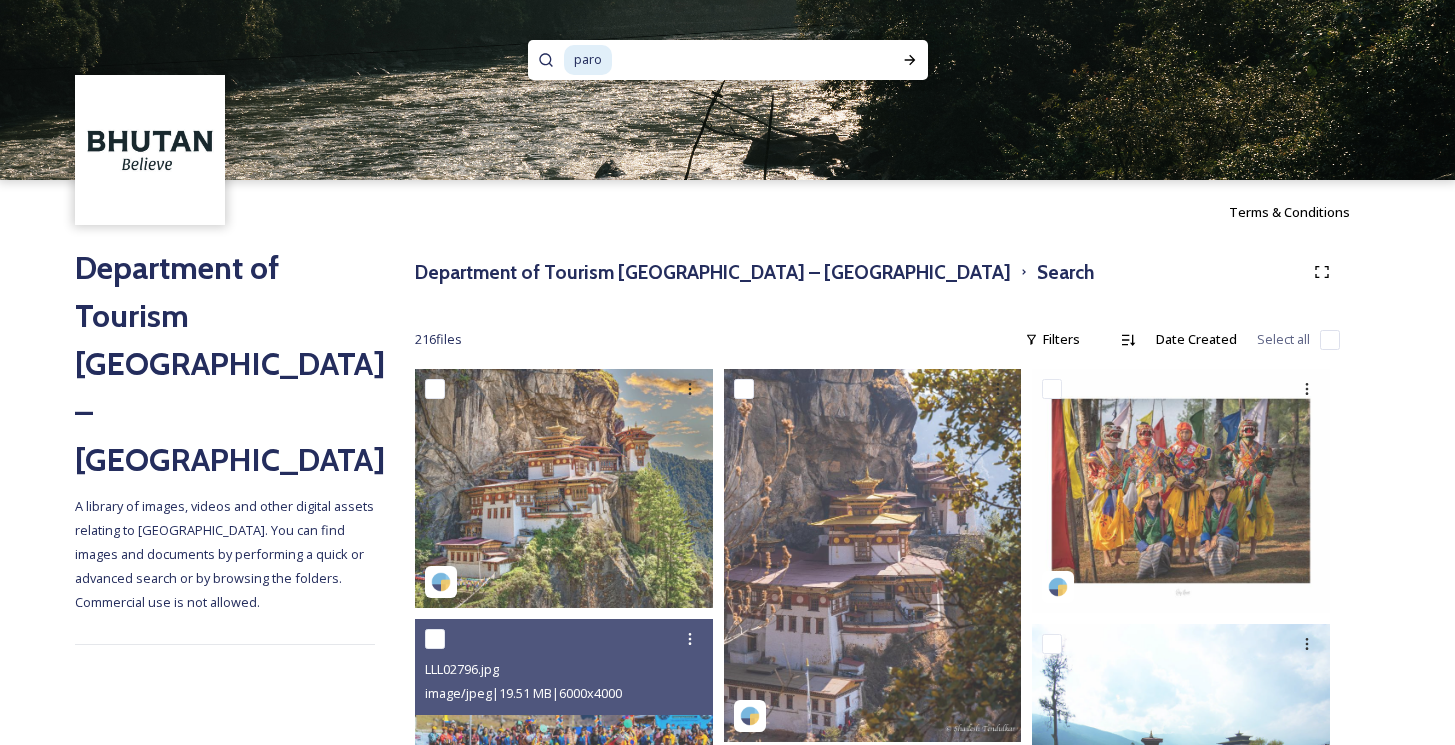 click at bounding box center (726, 60) 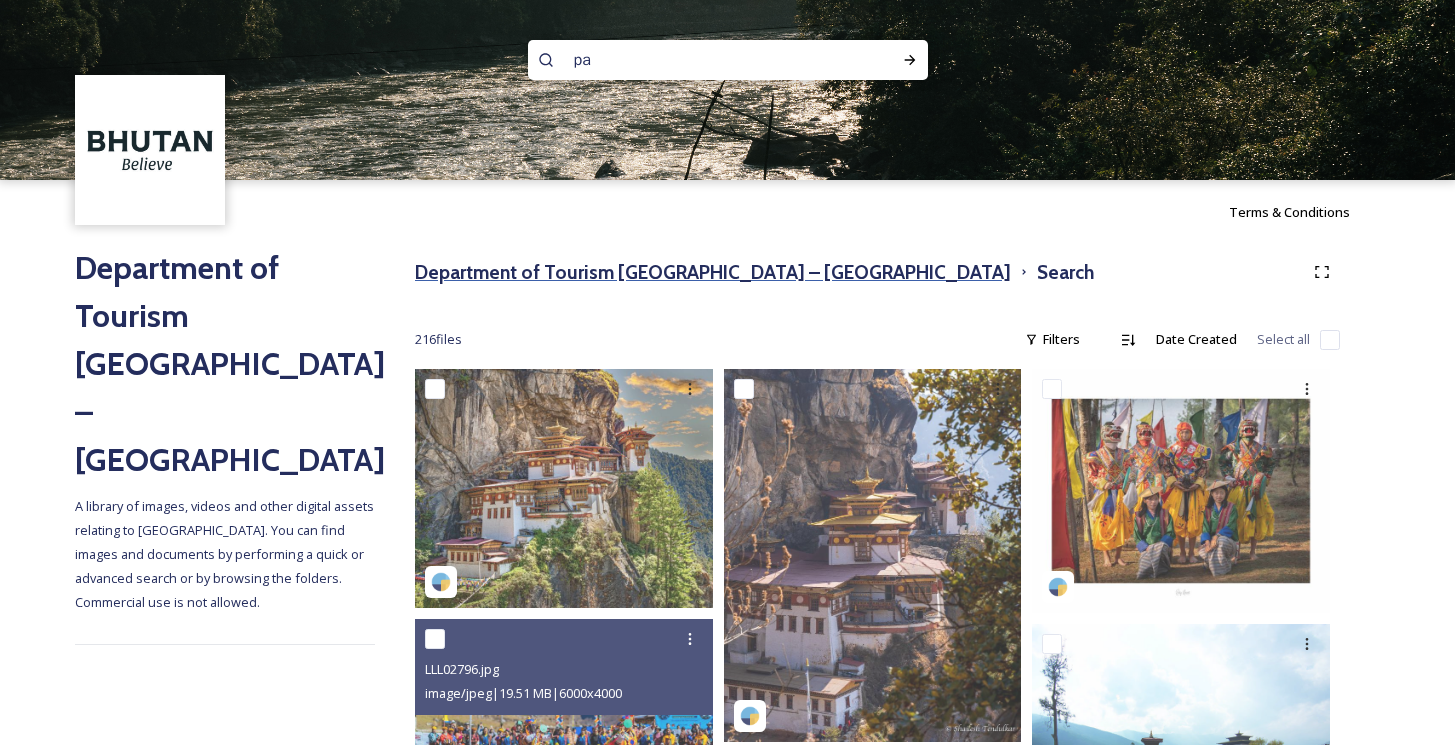 type on "pa" 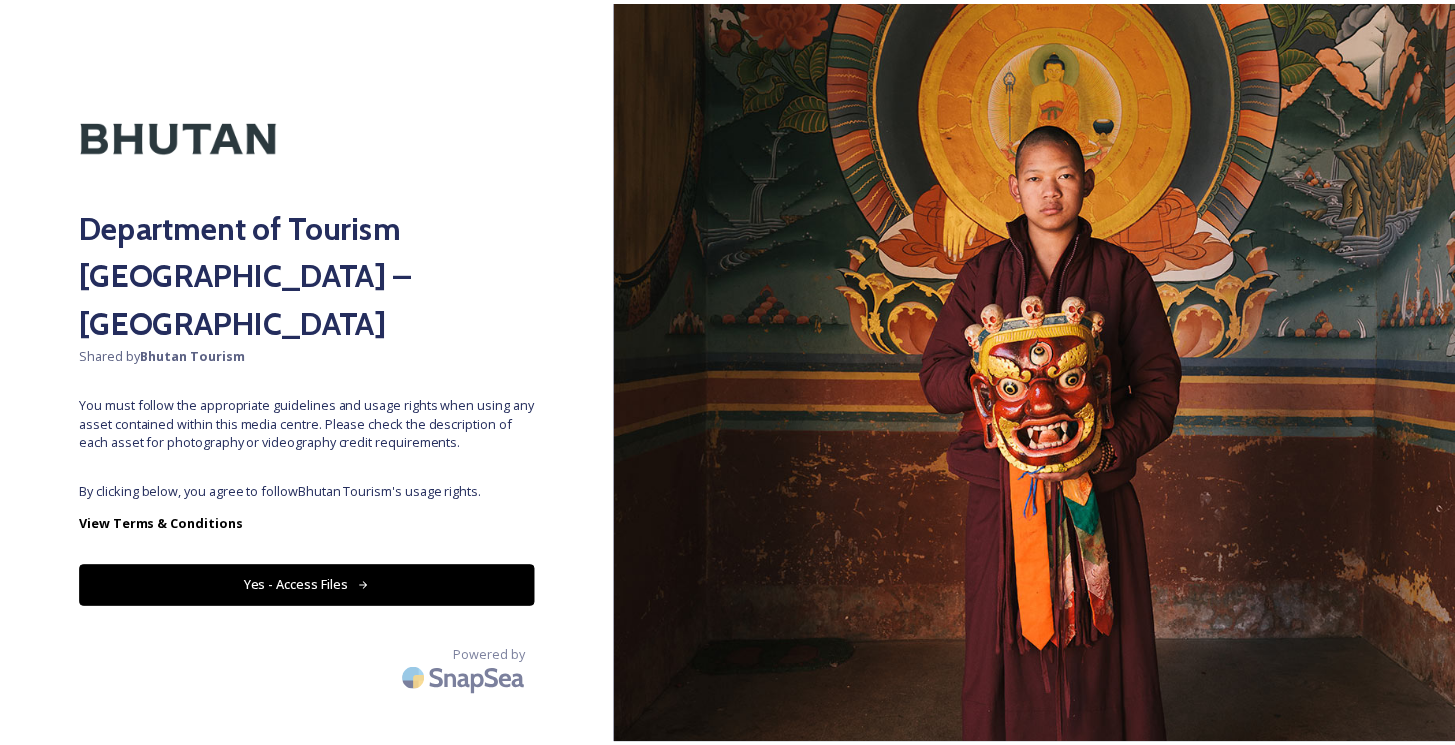 scroll, scrollTop: 0, scrollLeft: 0, axis: both 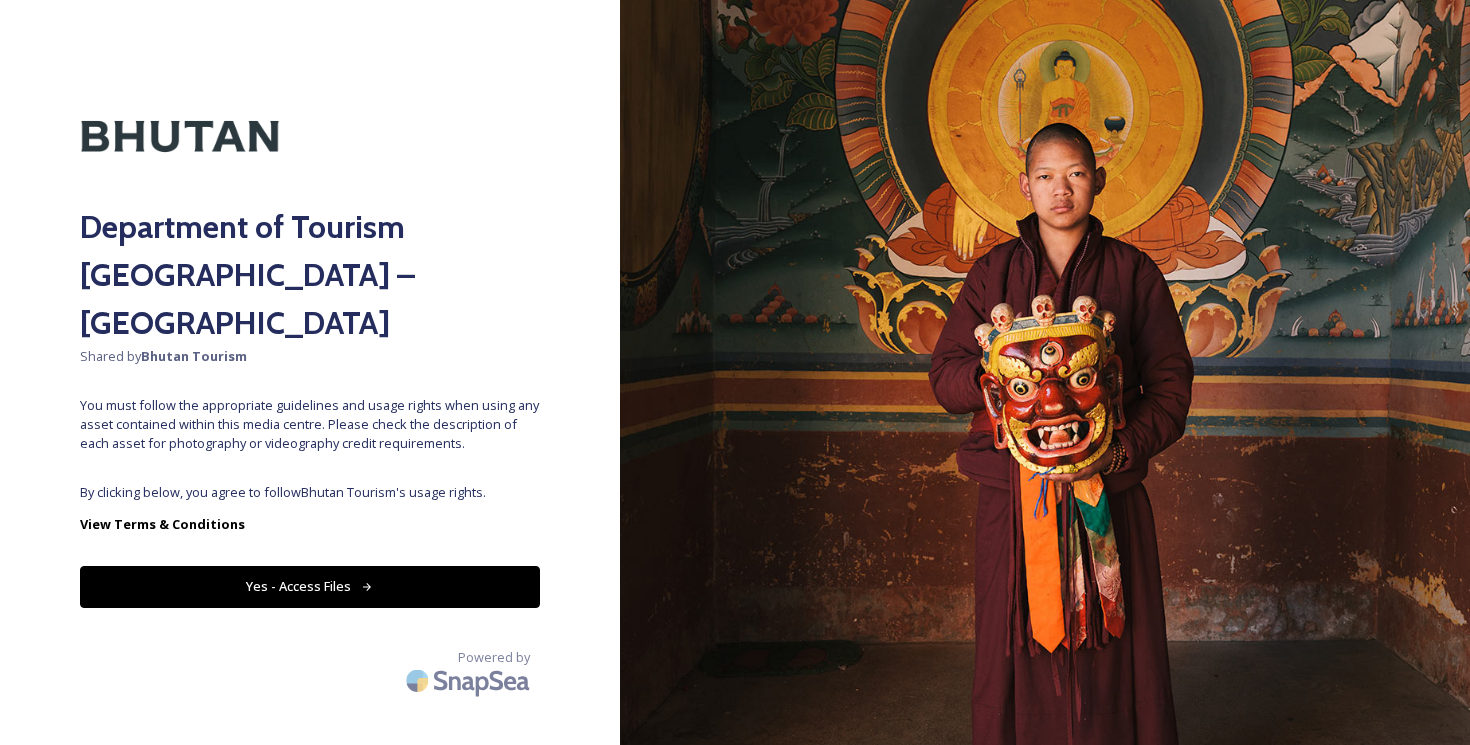 click on "Yes - Access Files" at bounding box center [310, 586] 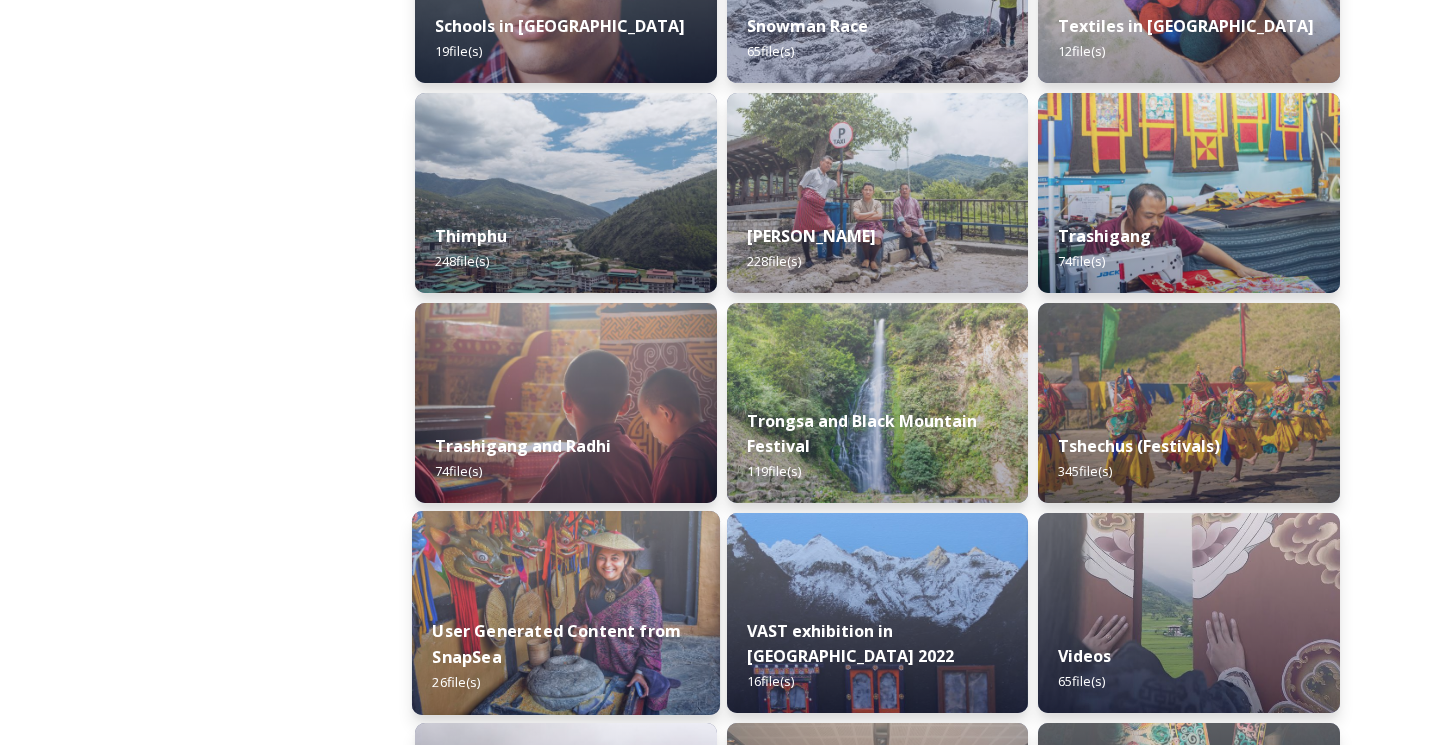 scroll, scrollTop: 2146, scrollLeft: 0, axis: vertical 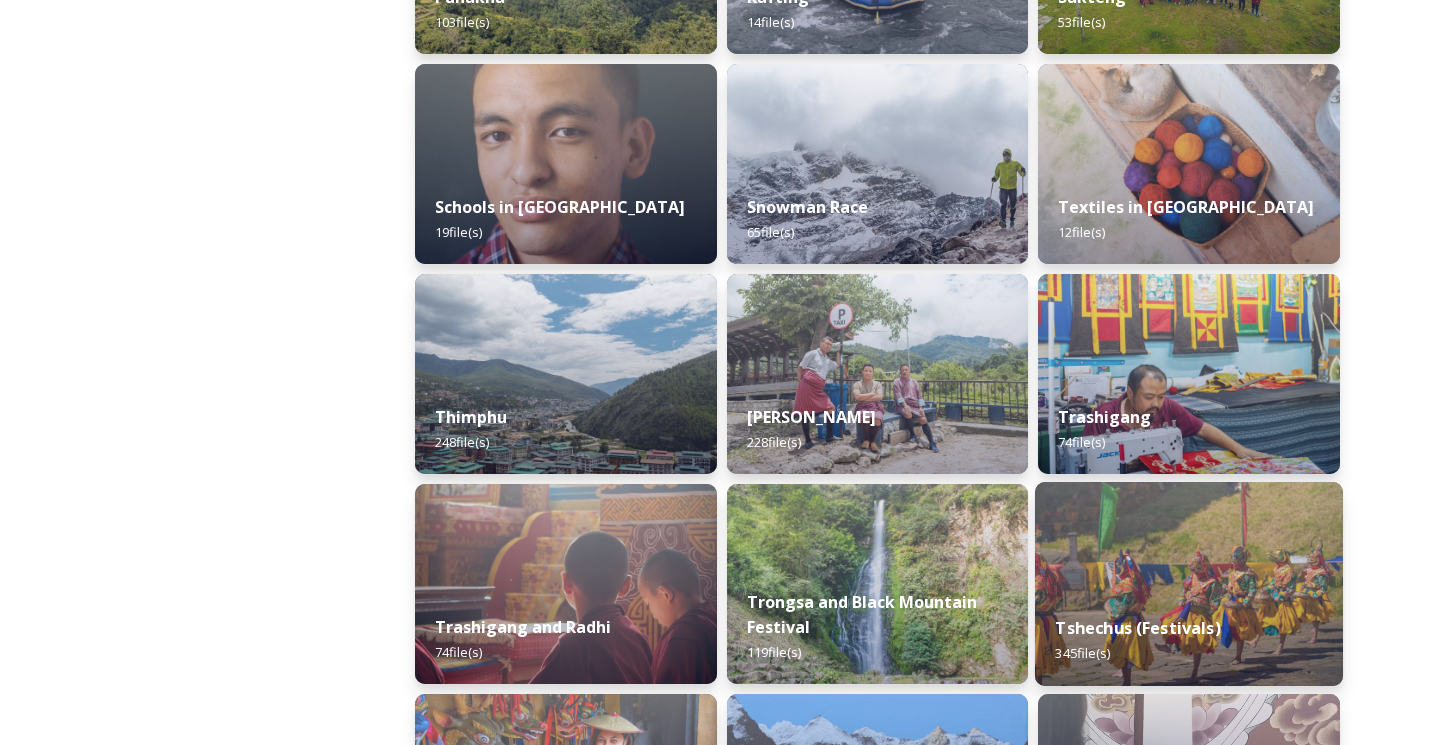 click on "Tshechus (Festivals)  345  file(s)" at bounding box center (1189, 640) 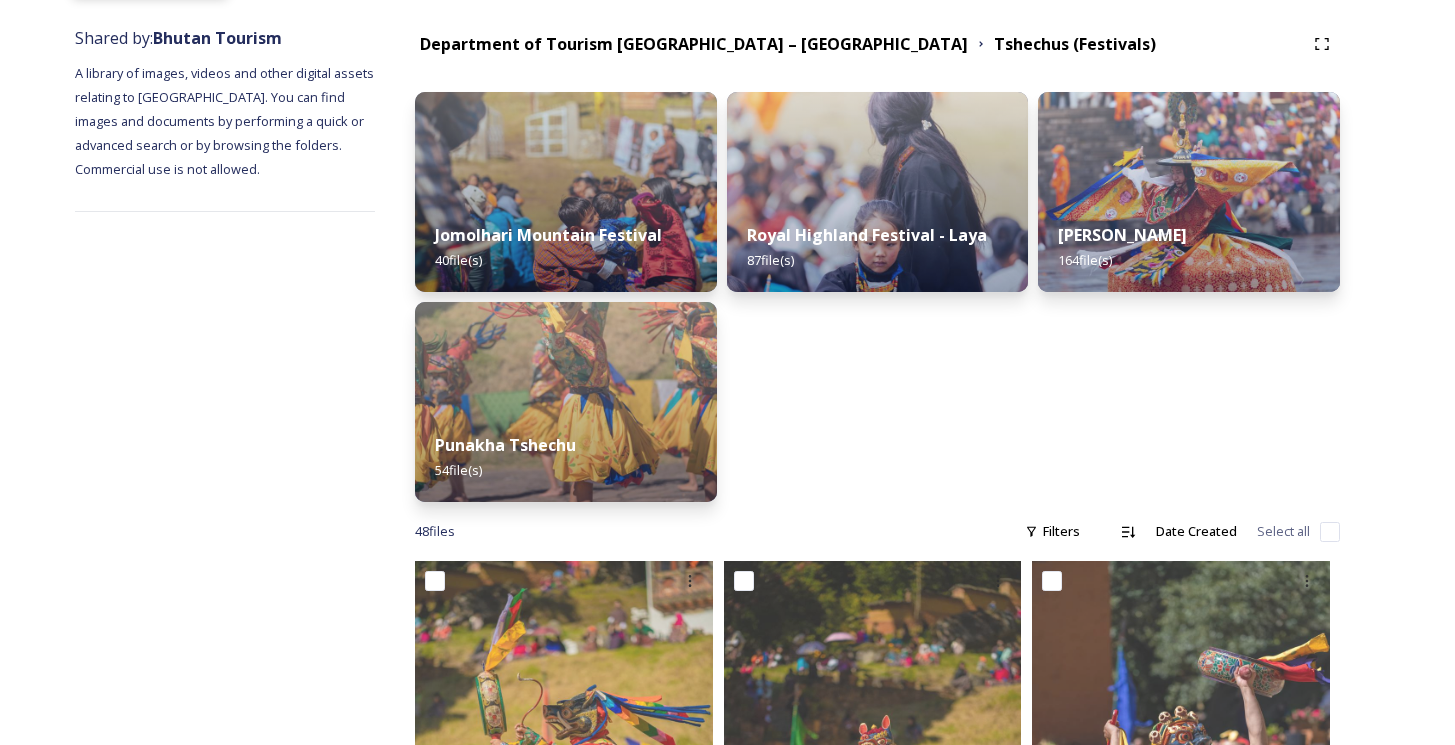 scroll, scrollTop: 186, scrollLeft: 0, axis: vertical 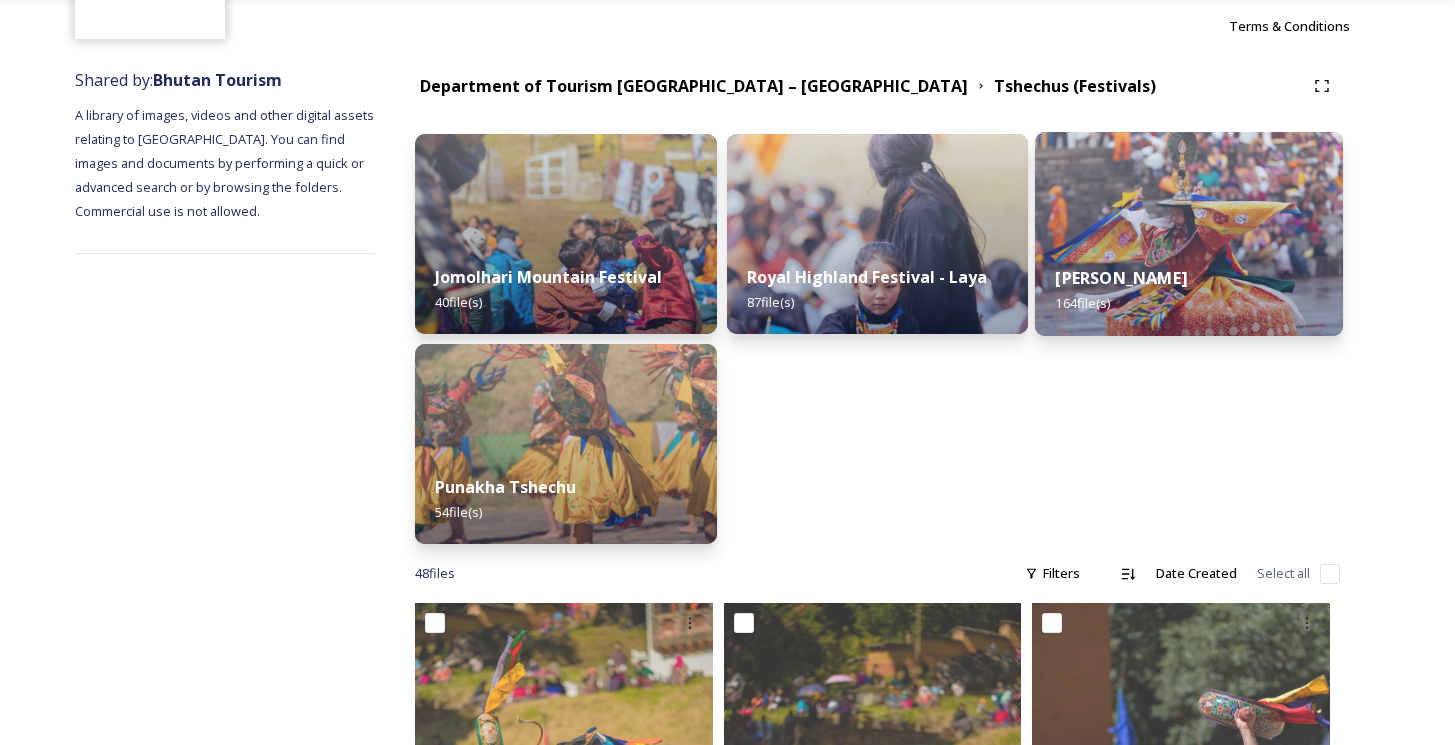 click on "Thimphu Tshechu 164  file(s)" at bounding box center [1189, 290] 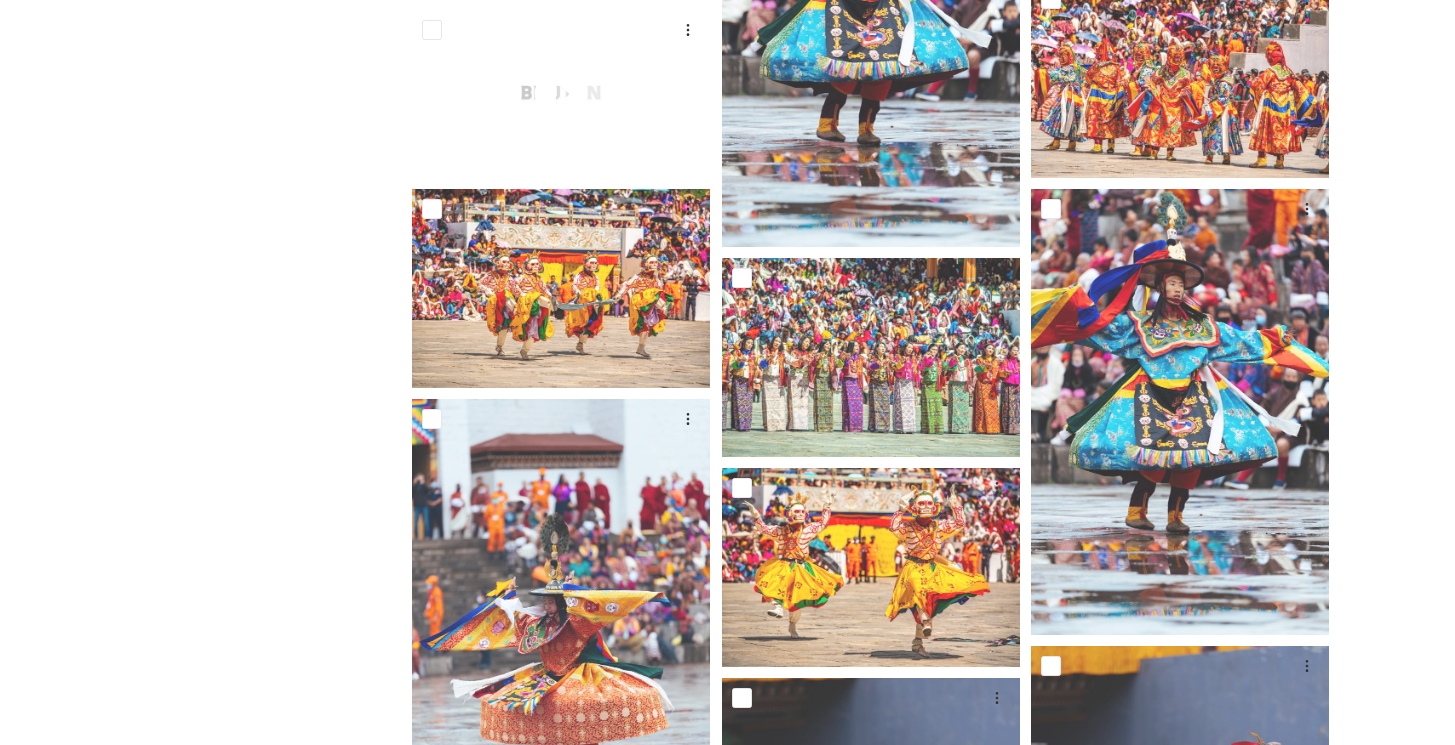 scroll, scrollTop: 604, scrollLeft: 0, axis: vertical 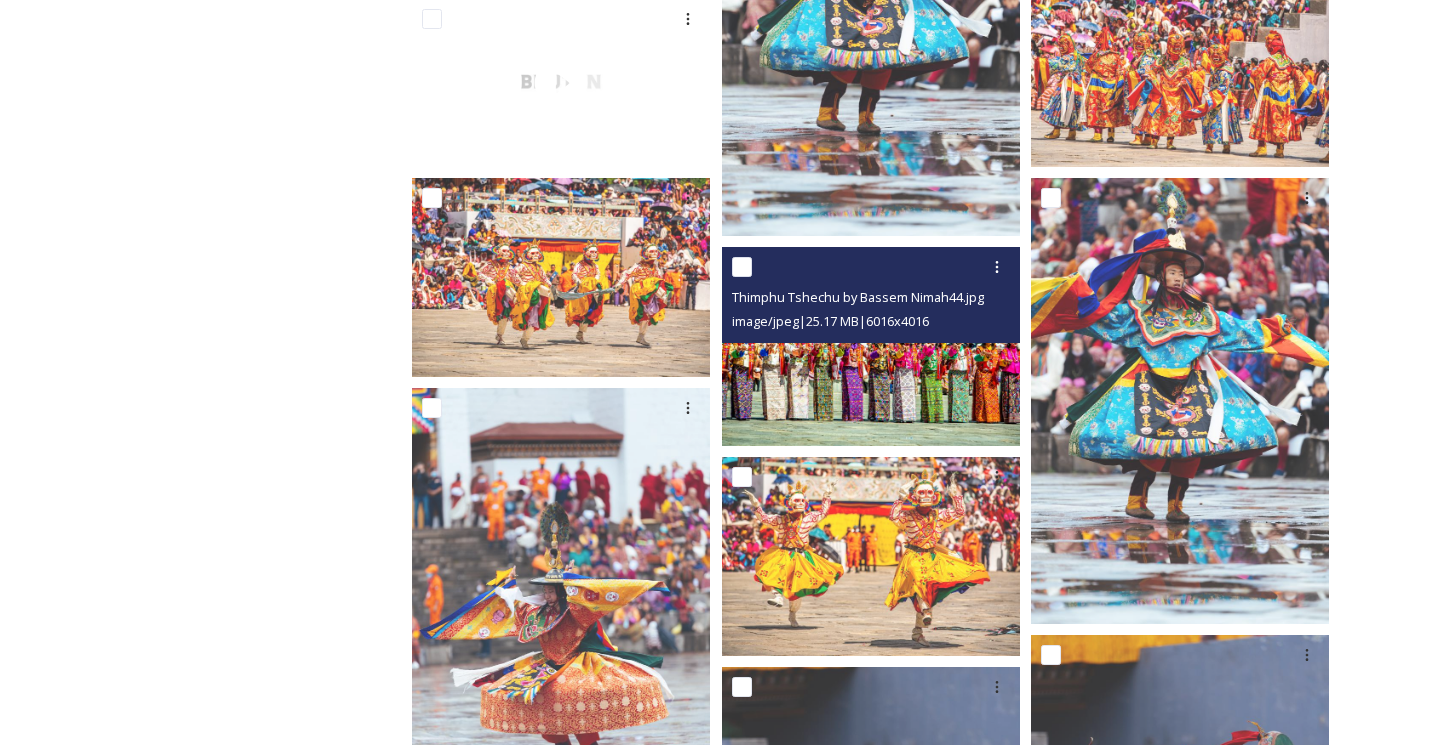 click at bounding box center (871, 346) 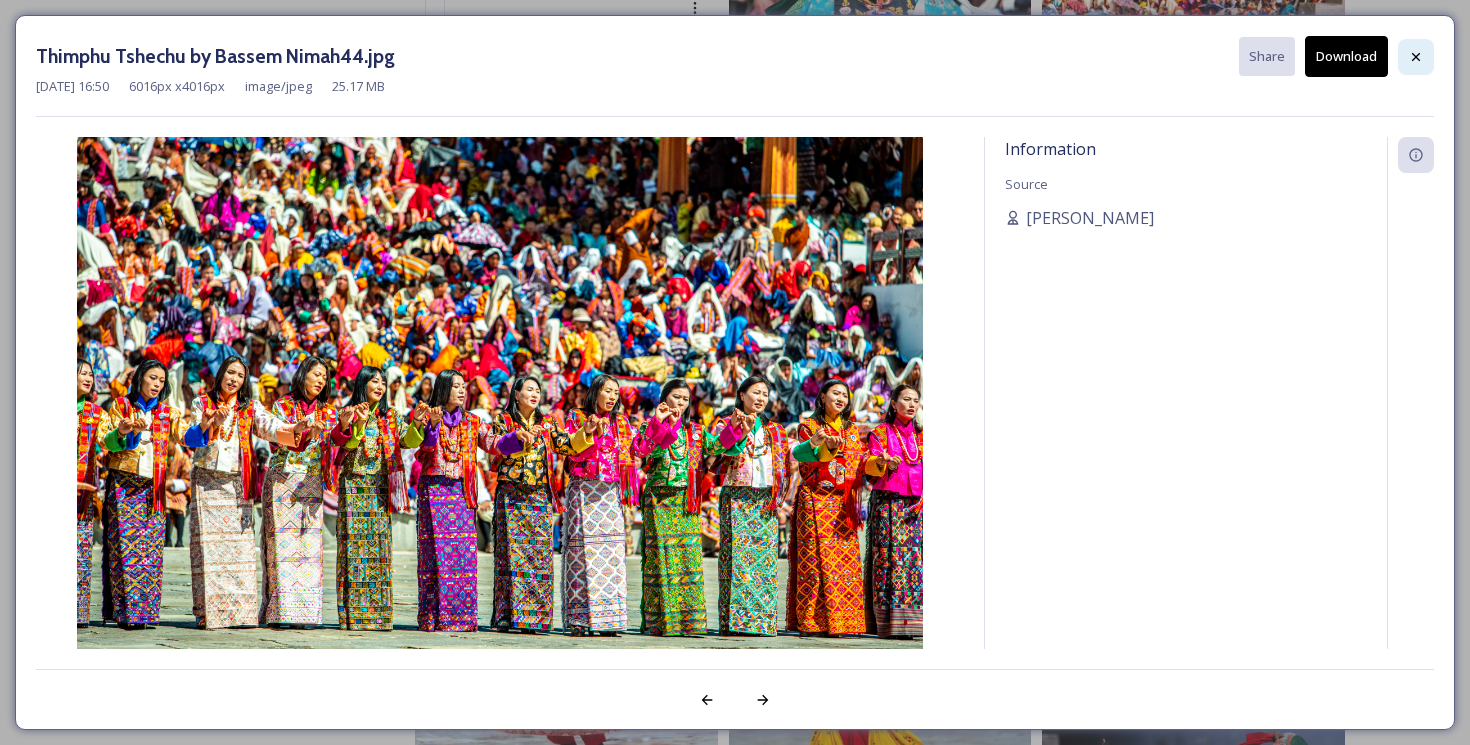 click 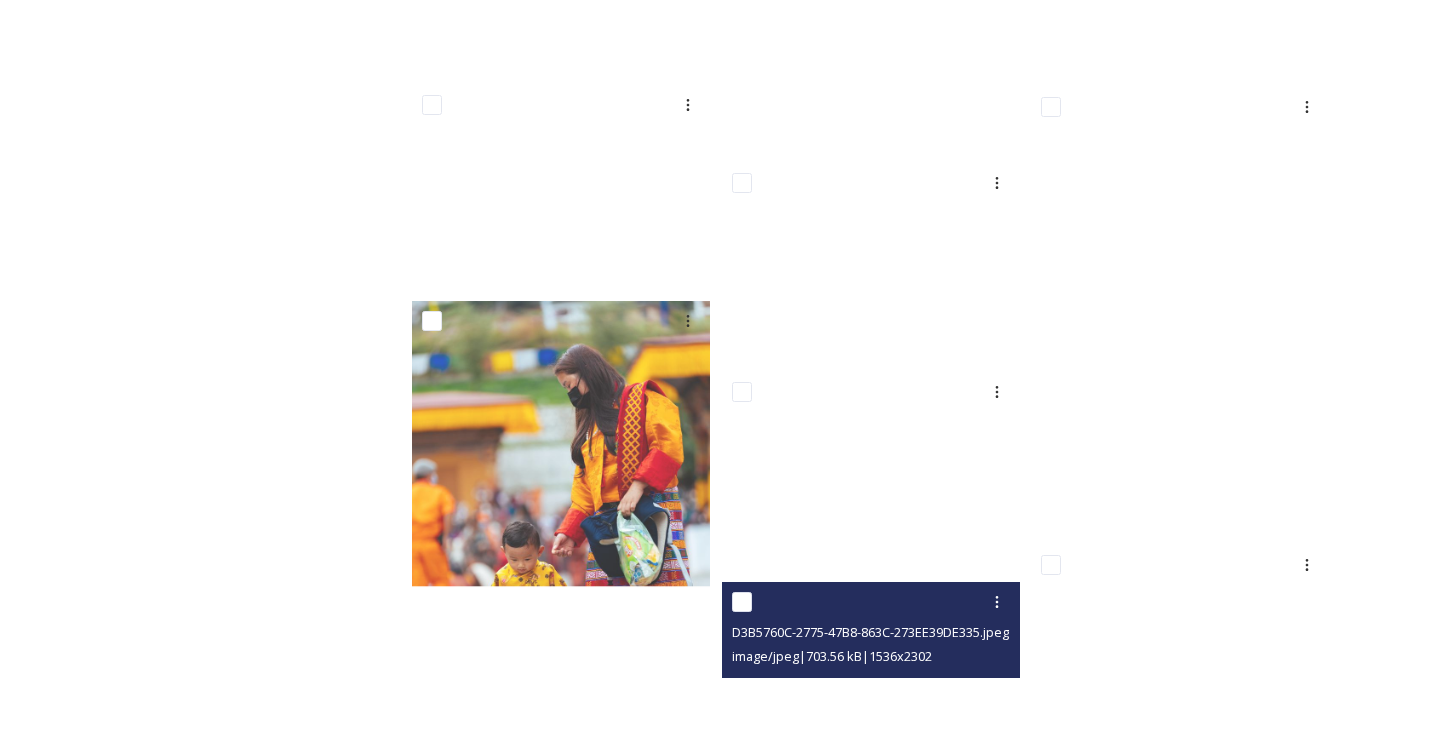 scroll, scrollTop: 12522, scrollLeft: 0, axis: vertical 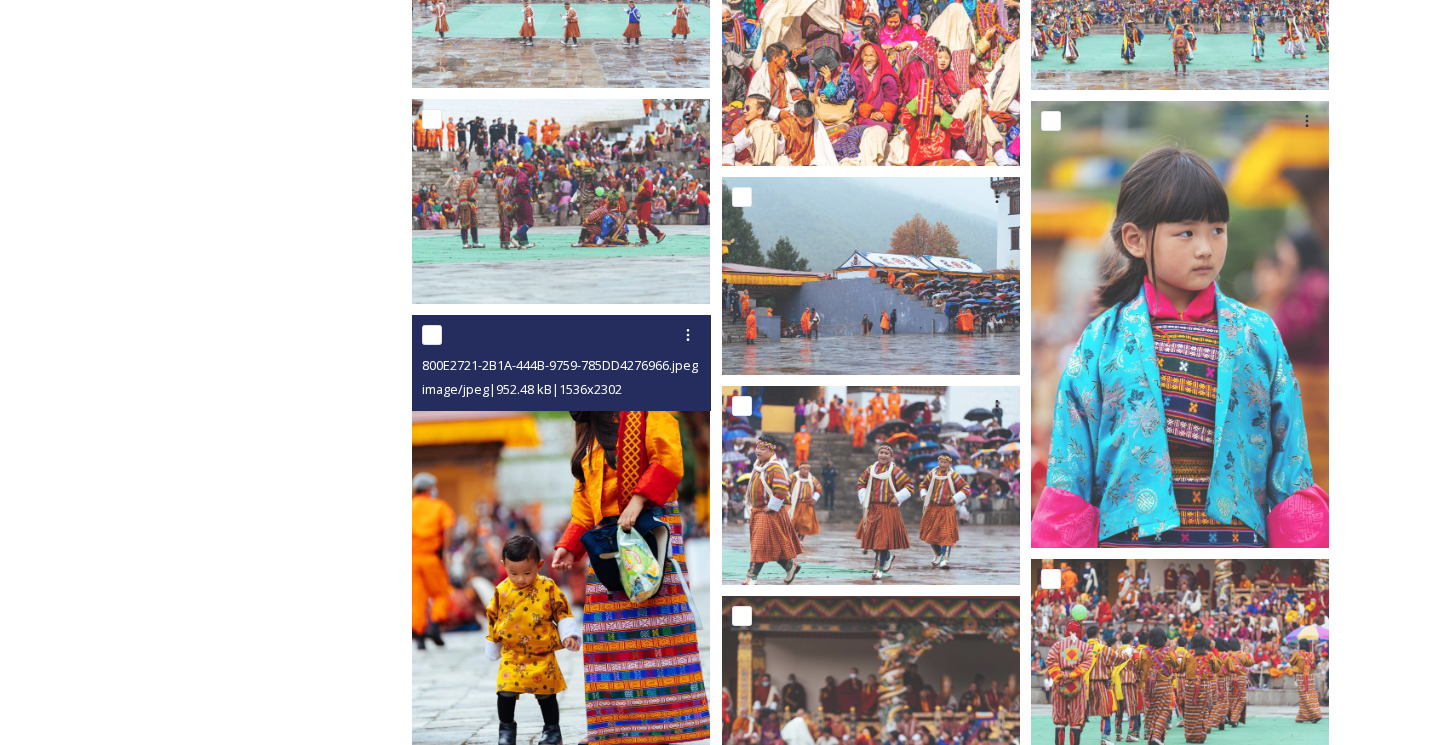 click at bounding box center (561, 538) 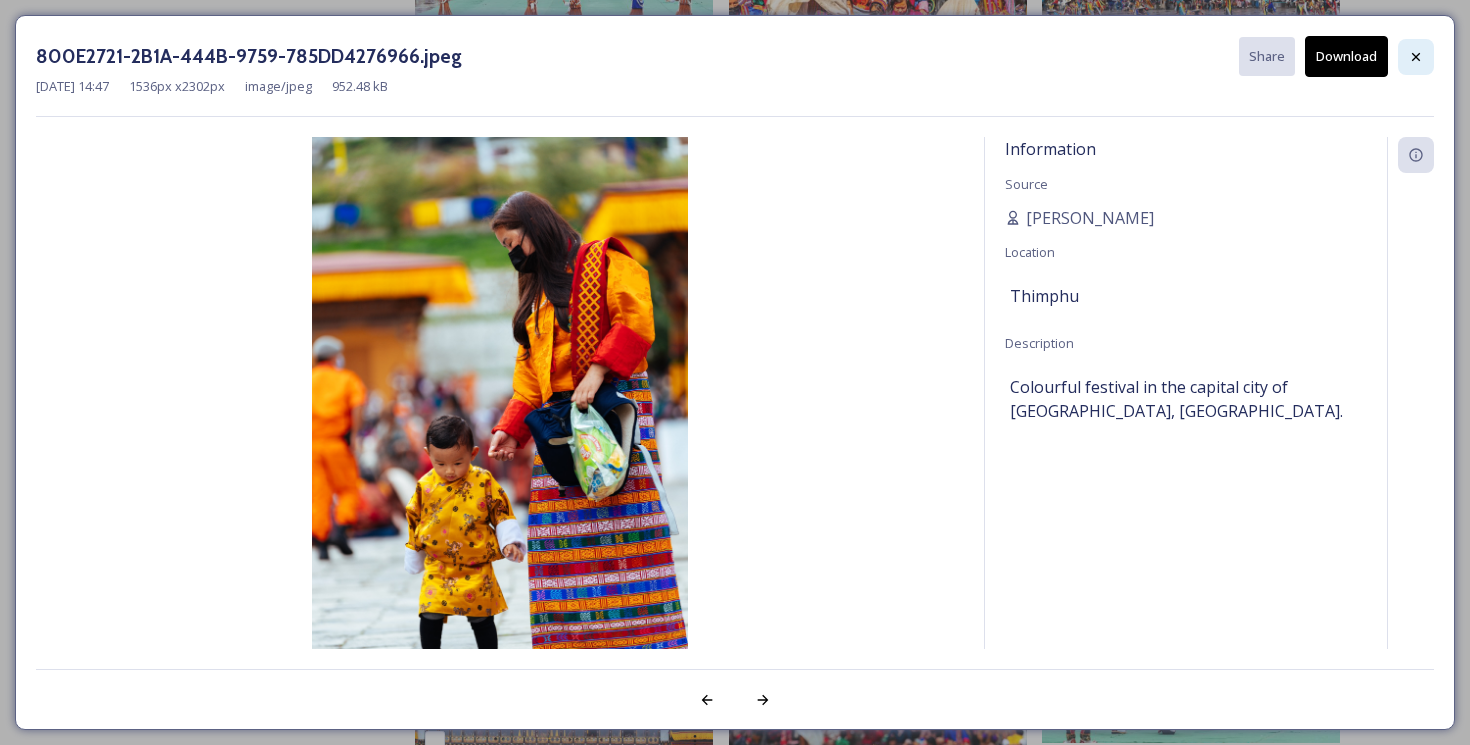 click 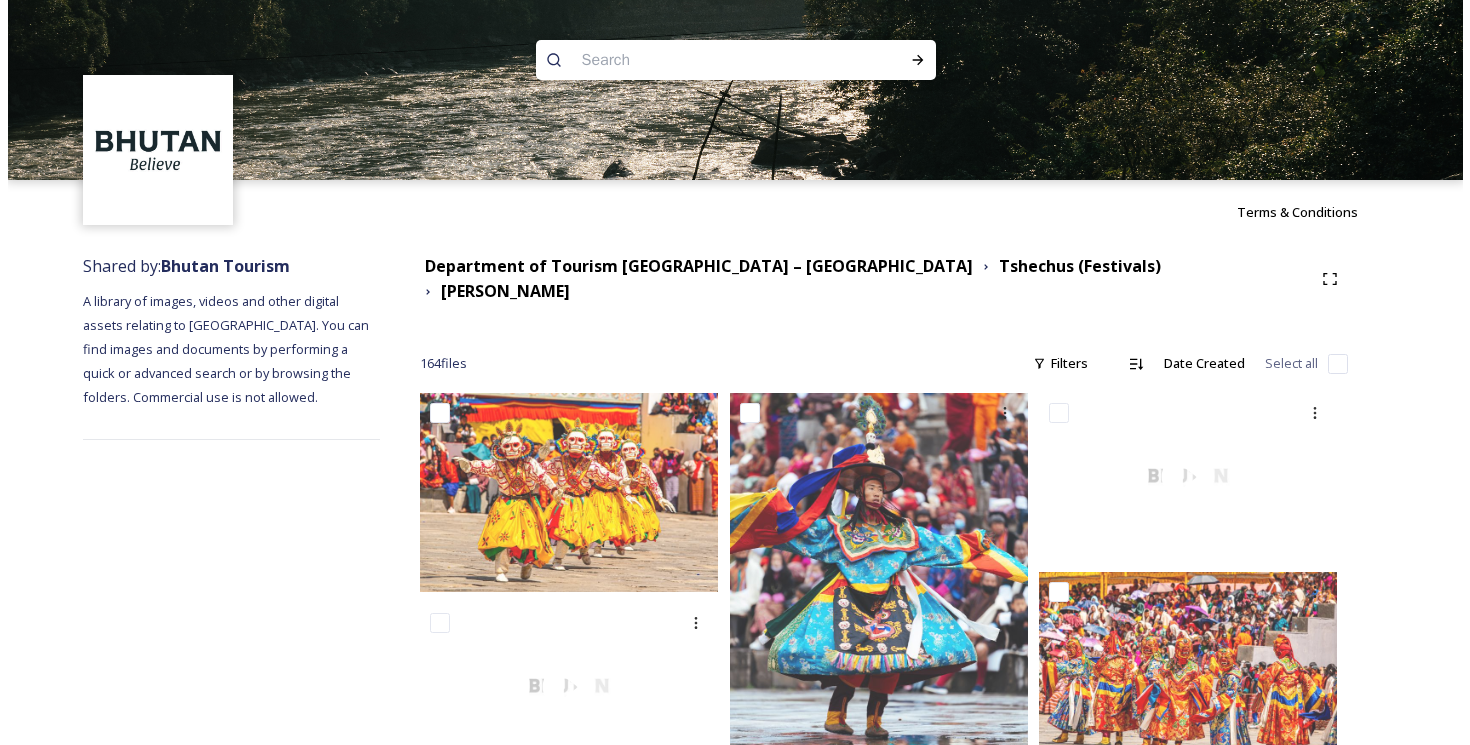 scroll, scrollTop: 0, scrollLeft: 0, axis: both 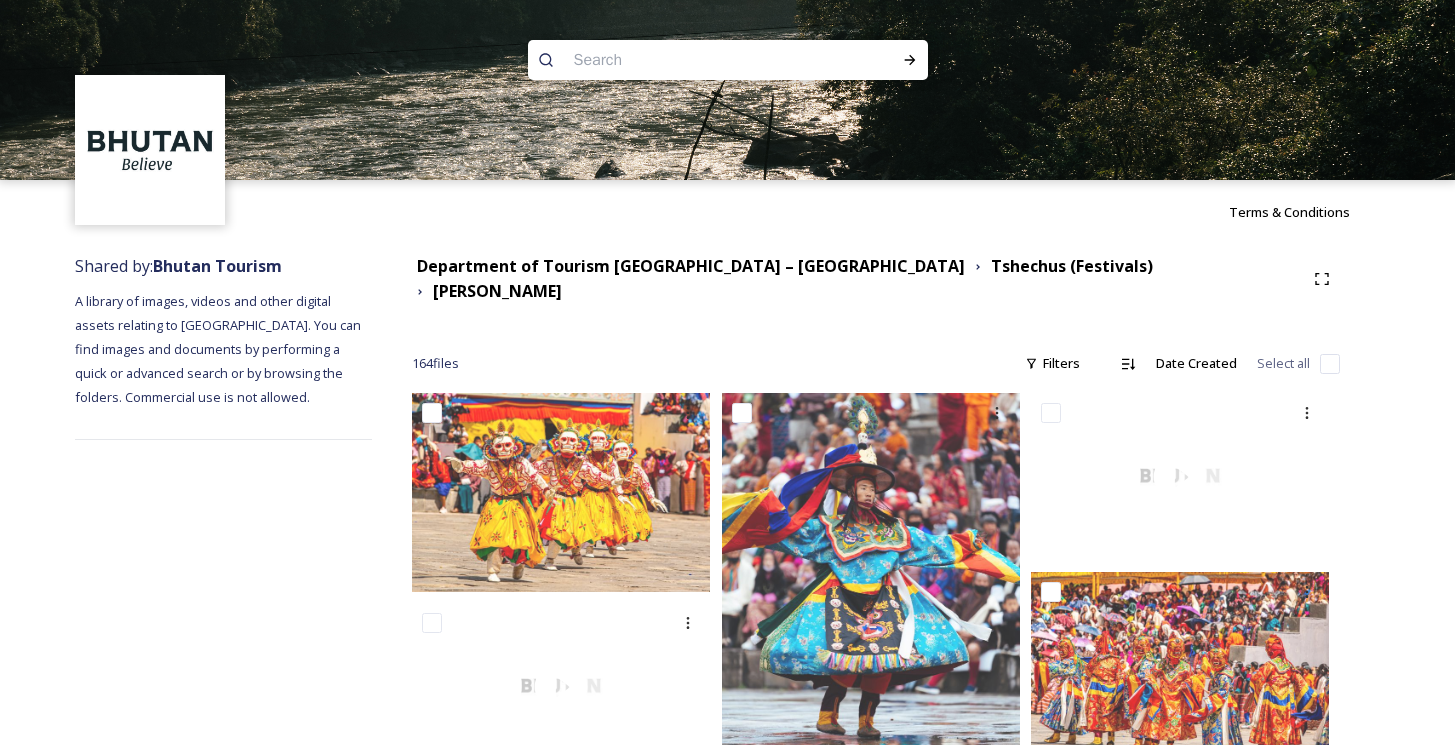 click at bounding box center (689, 60) 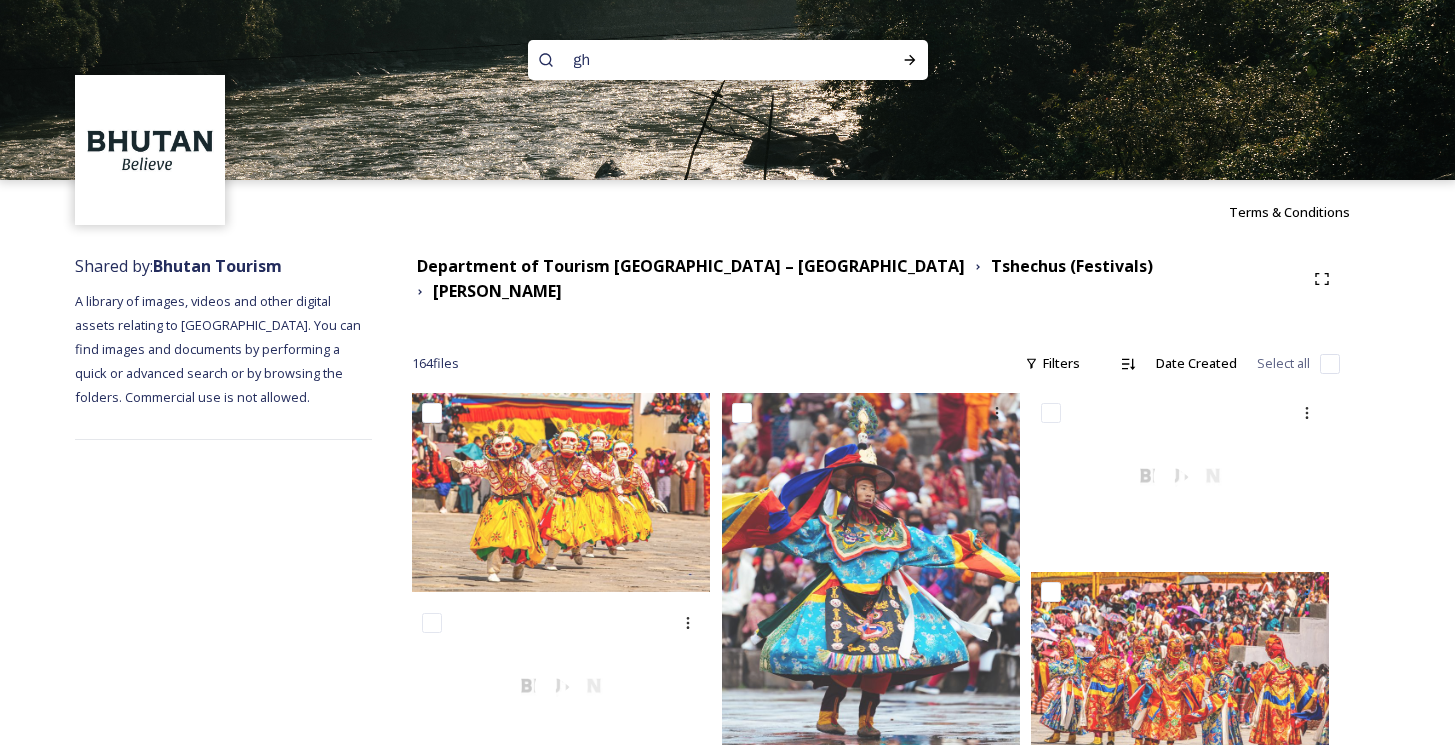 type on "ghp" 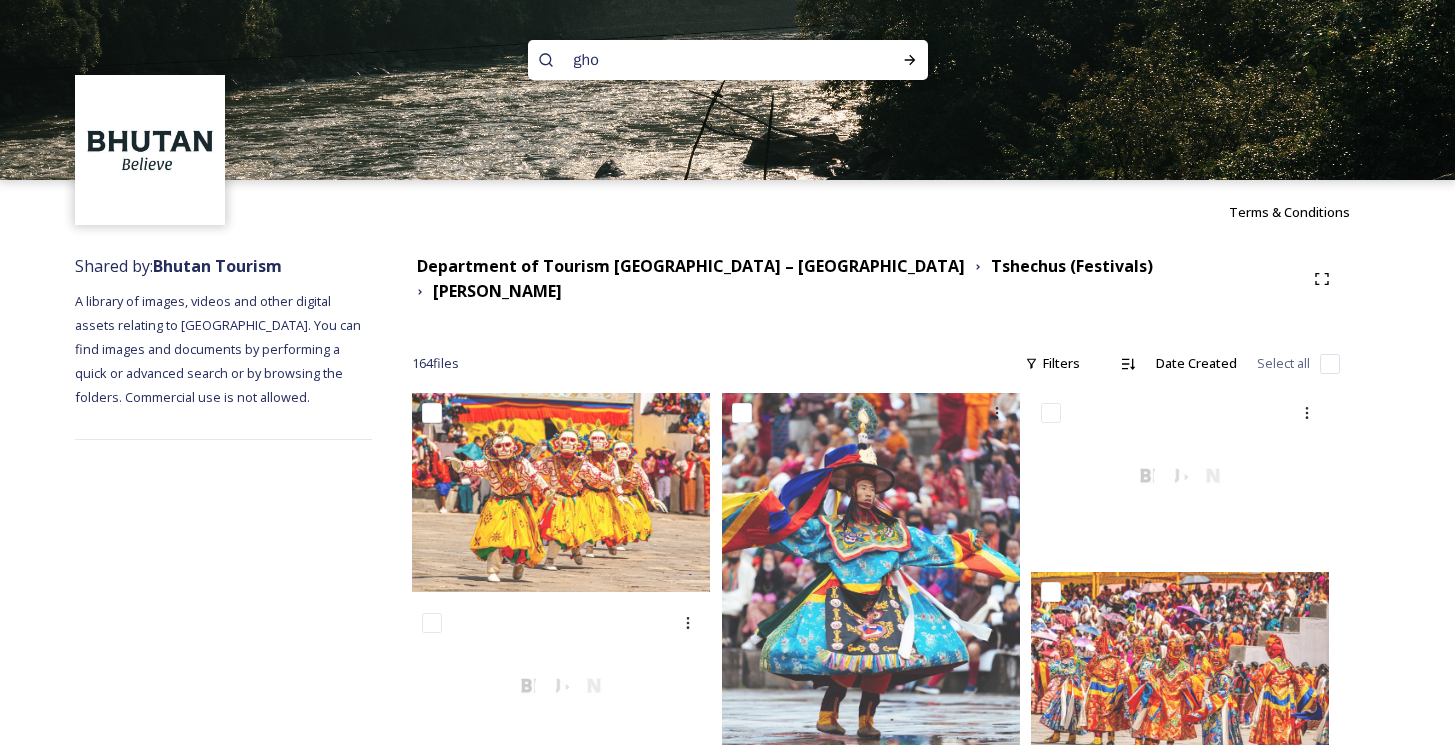 type 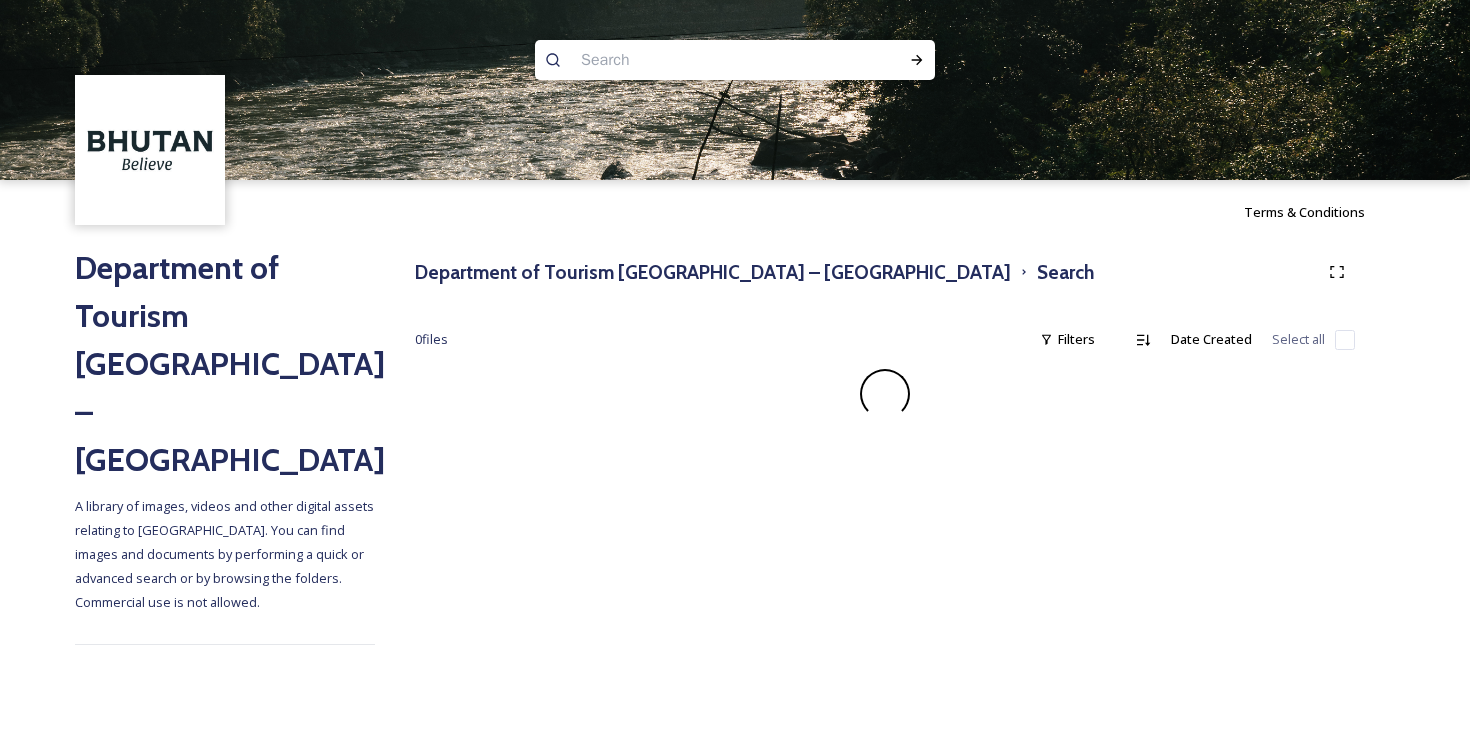 click at bounding box center [696, 60] 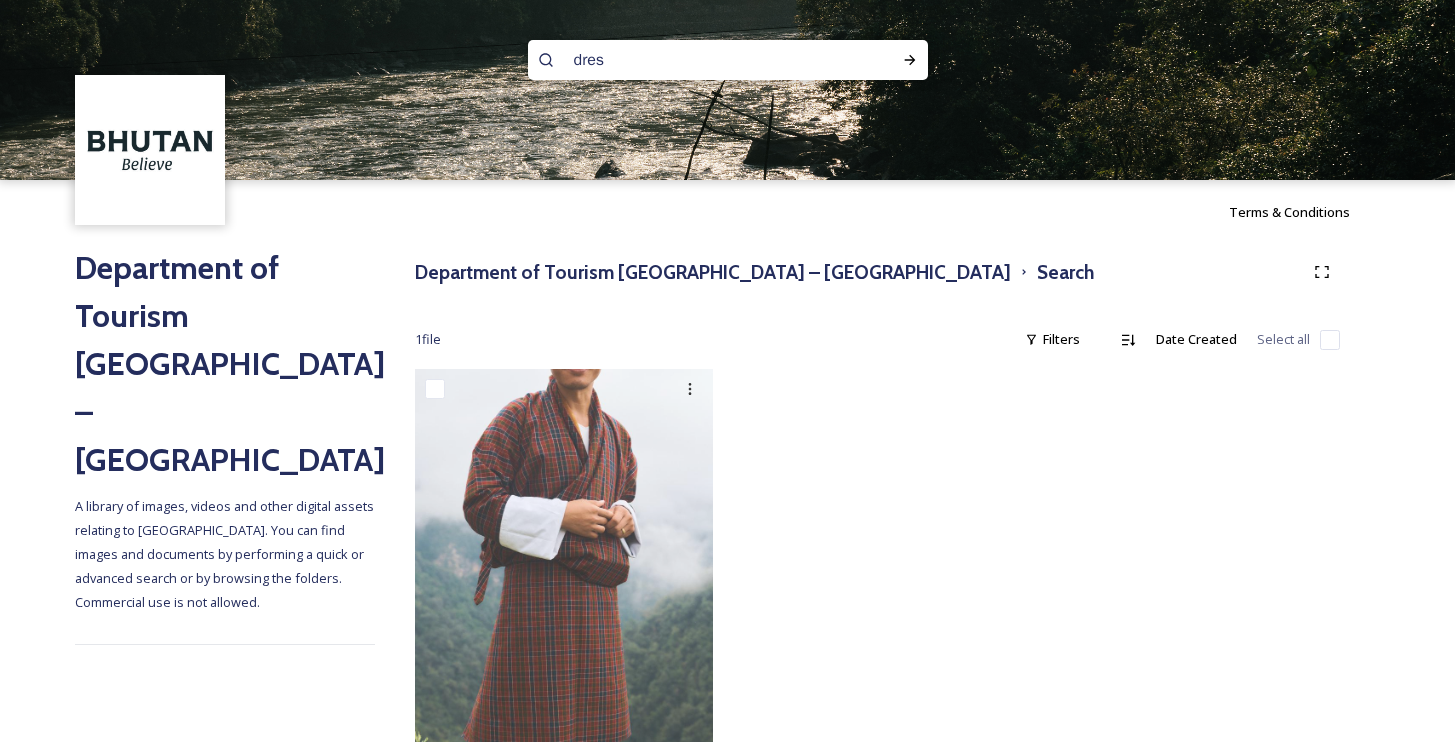click at bounding box center [878, 560] 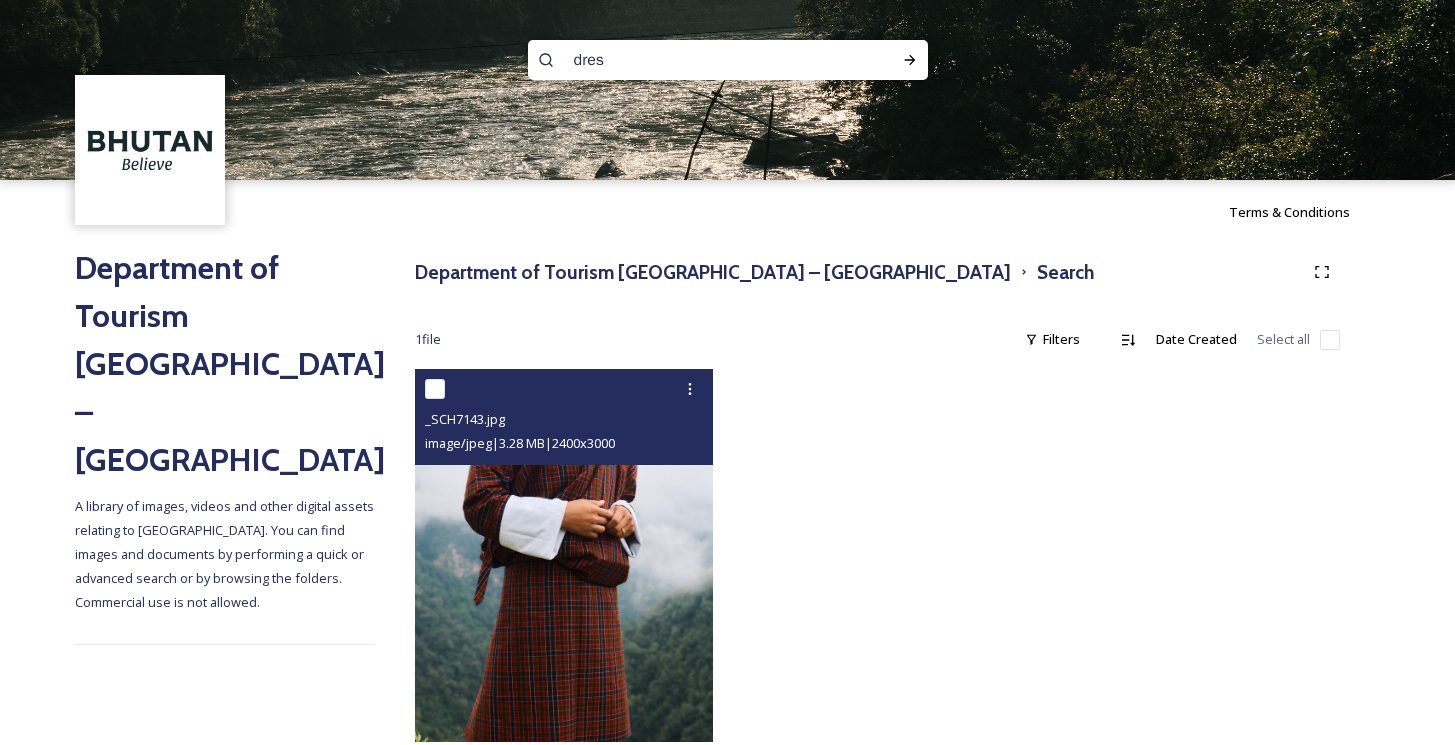 click at bounding box center [564, 555] 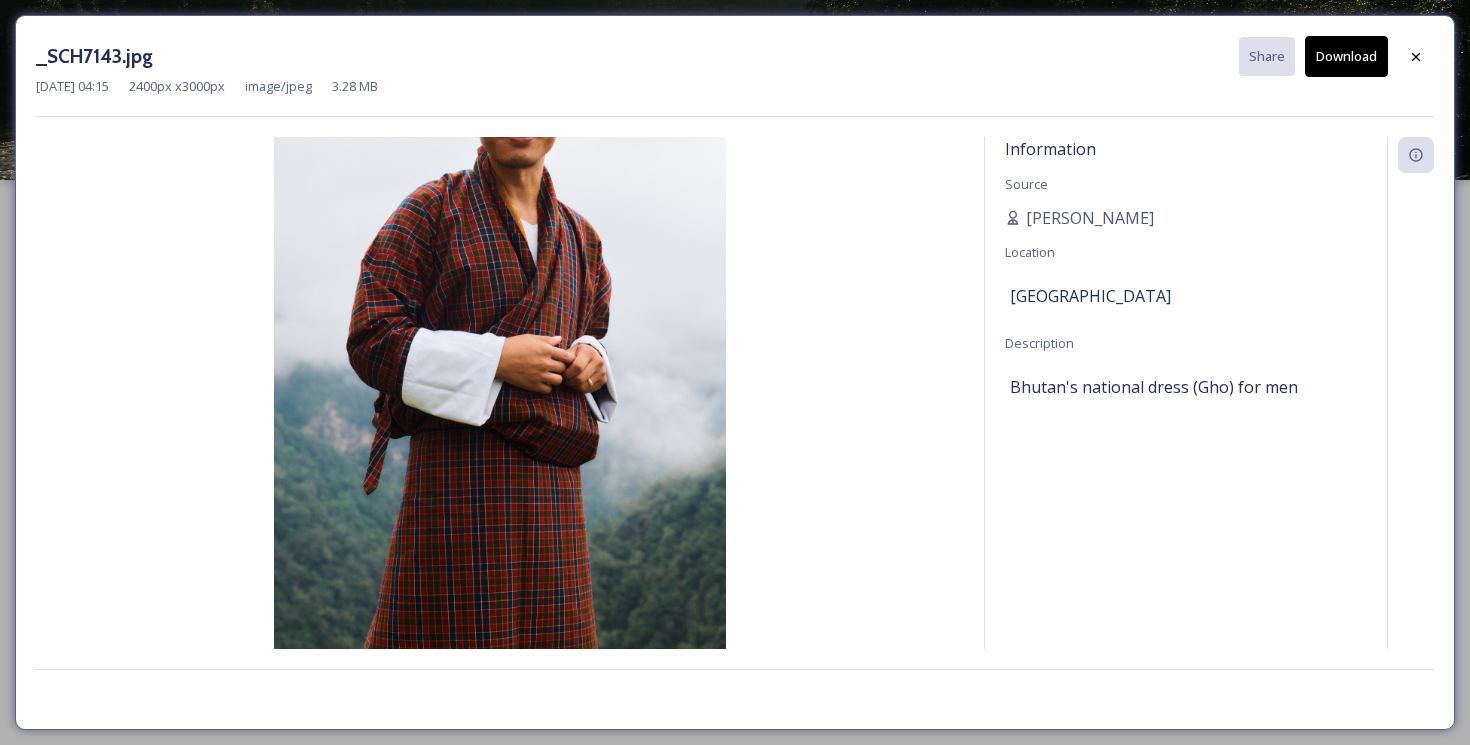 click on "Download" at bounding box center (1346, 56) 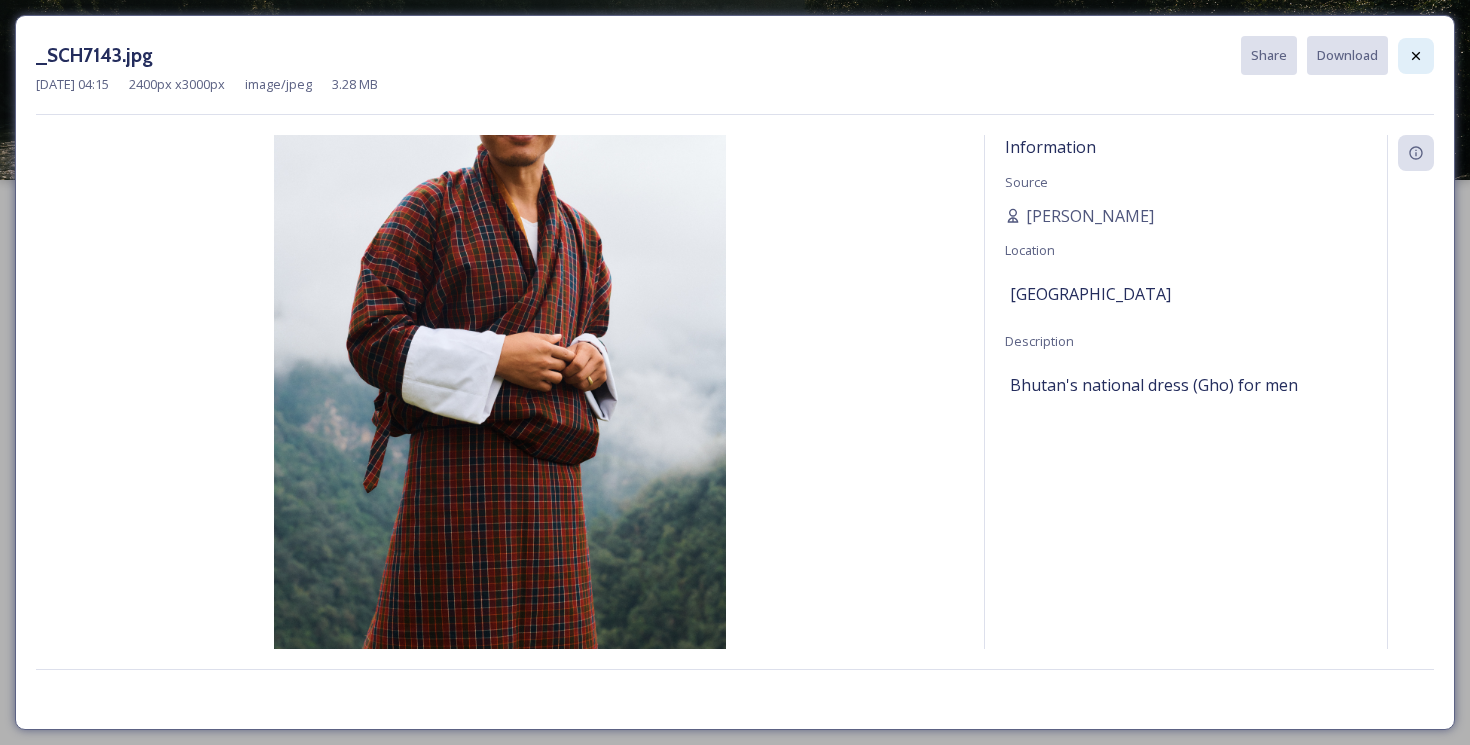 click 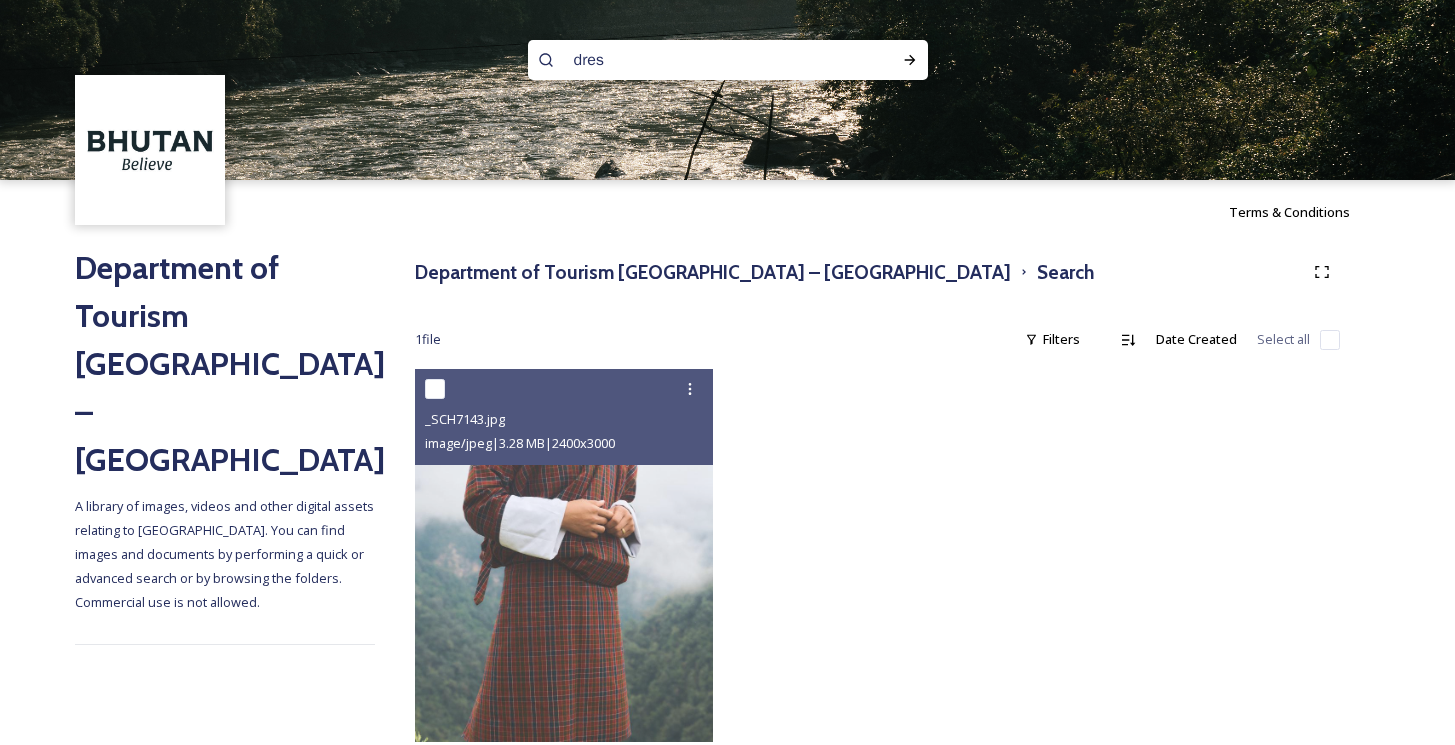 click on "dres" at bounding box center (689, 60) 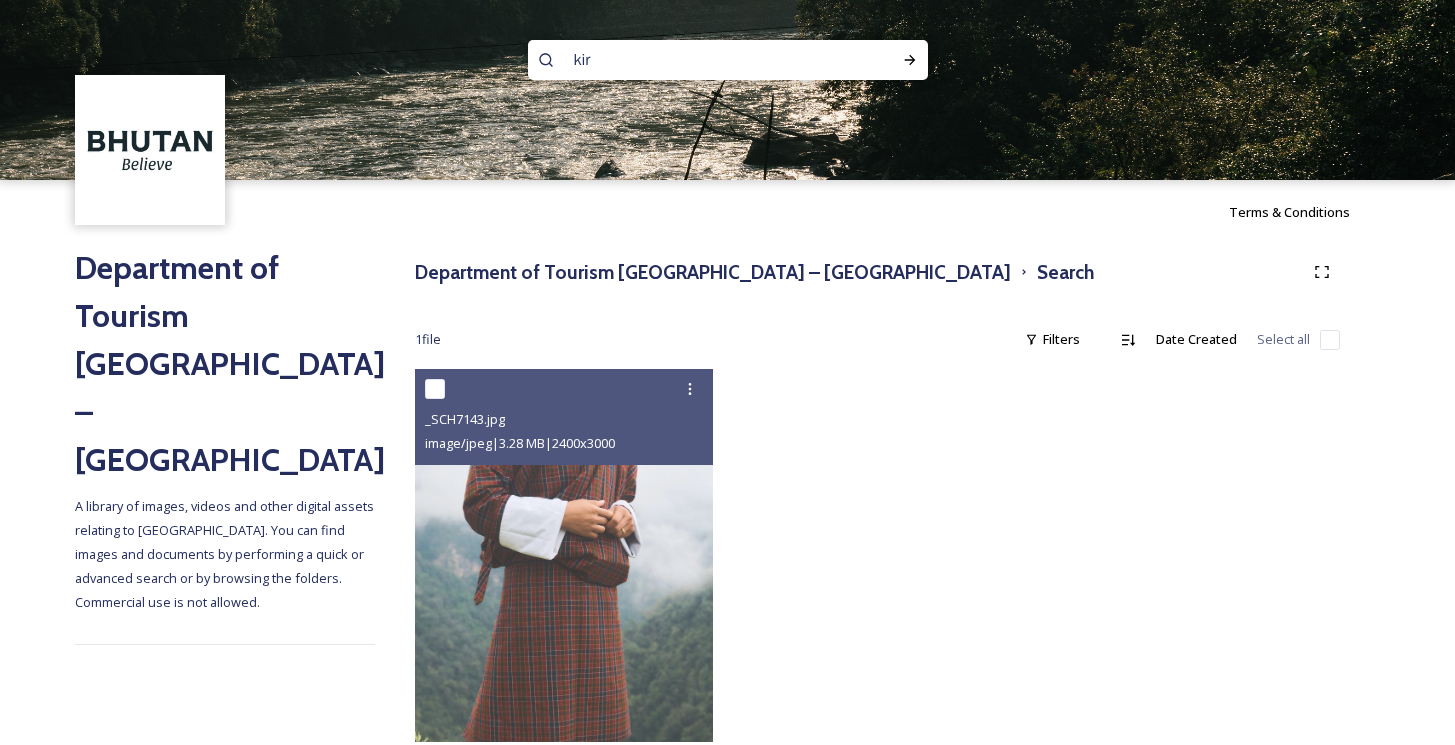 type on "kira" 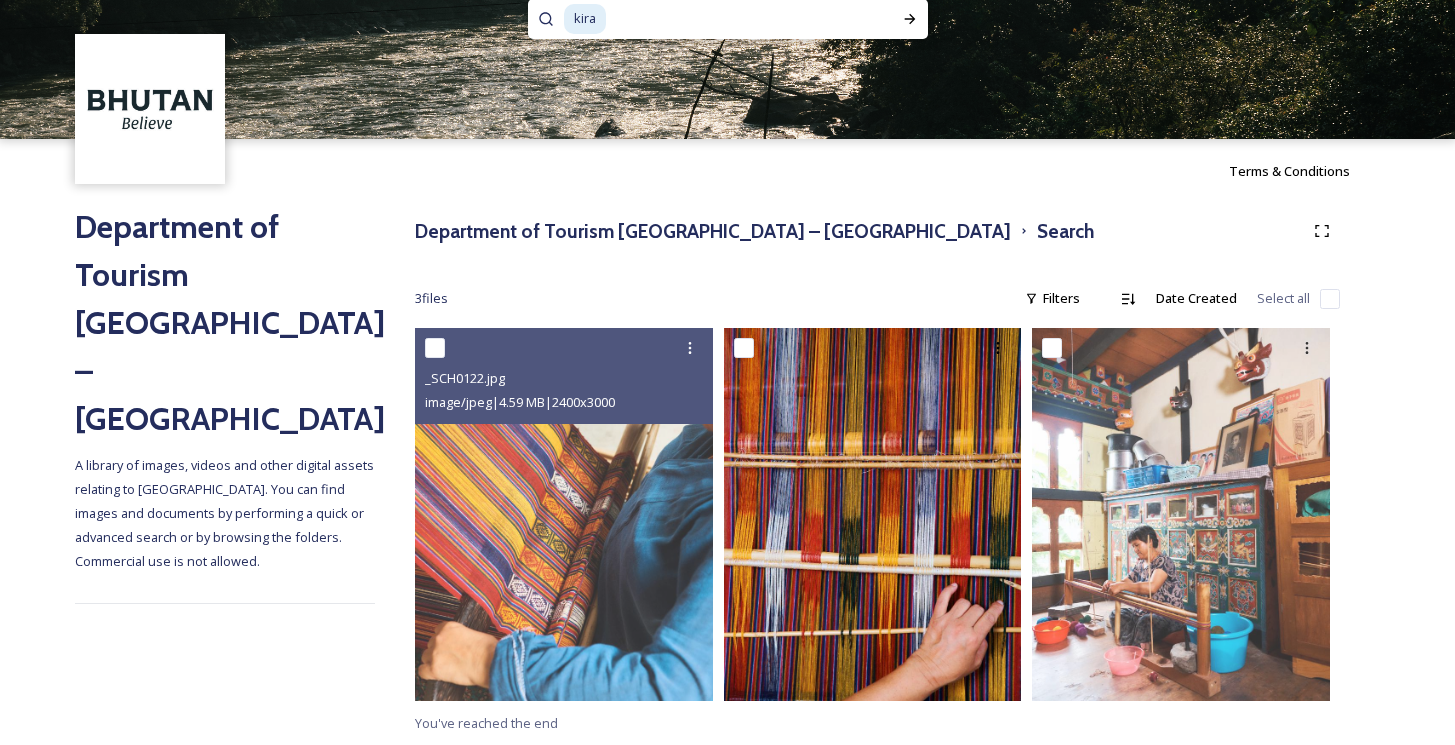 scroll, scrollTop: 41, scrollLeft: 0, axis: vertical 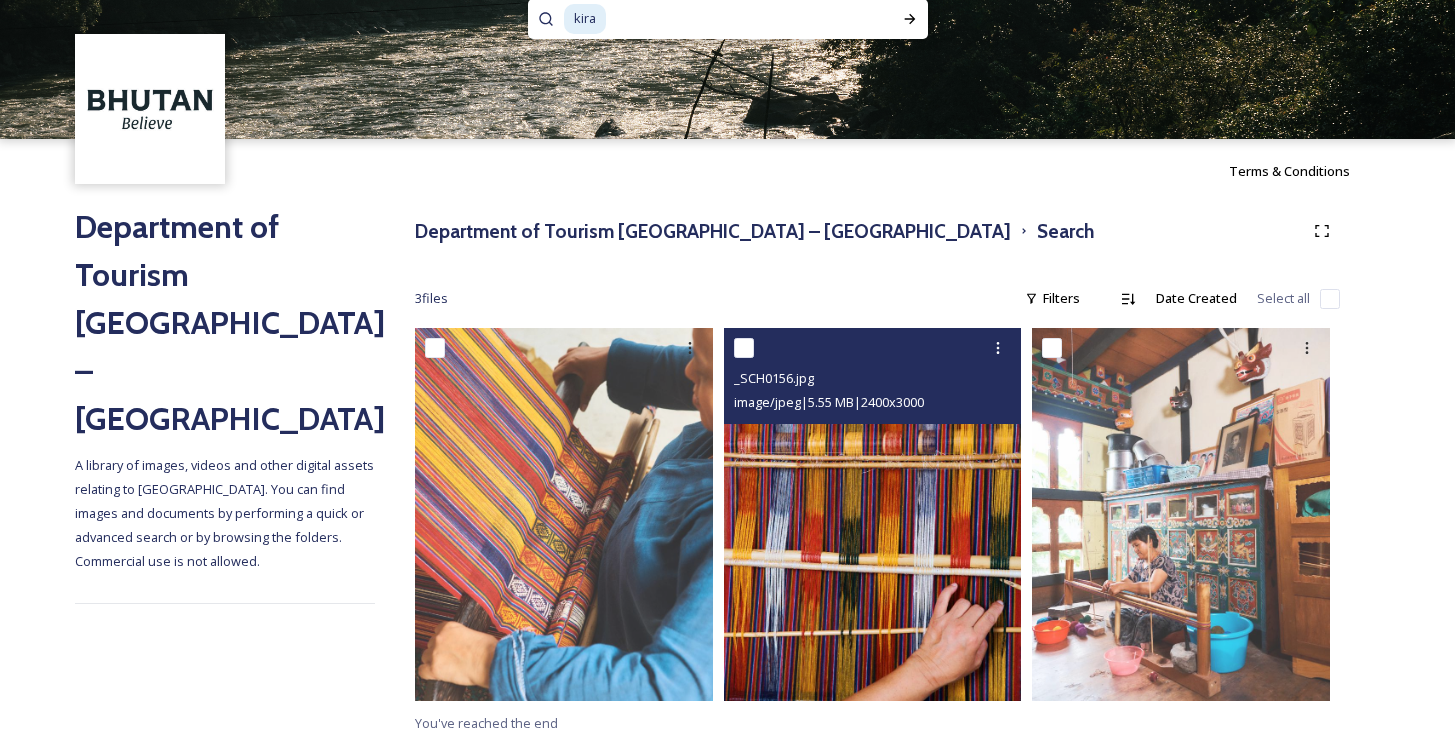 click at bounding box center [873, 514] 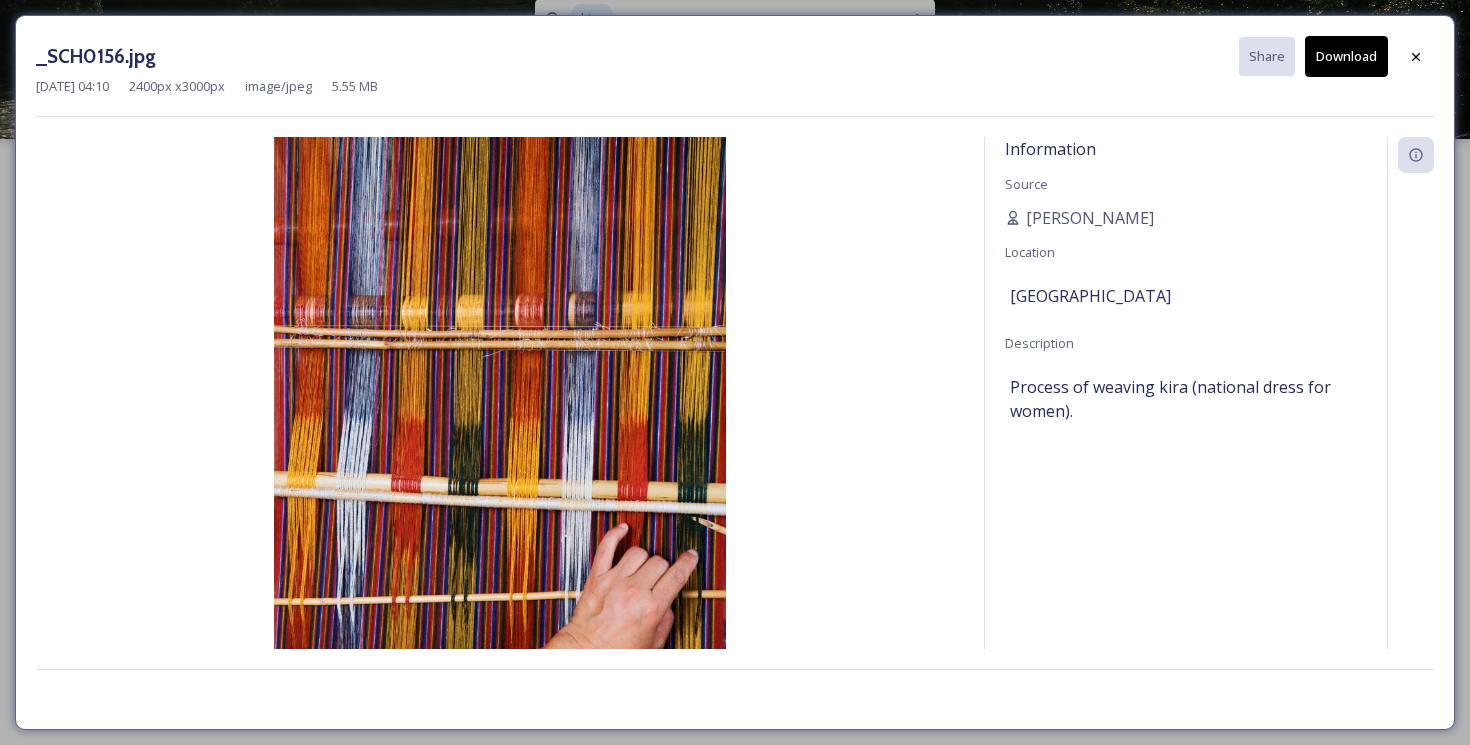 click on "Download" at bounding box center [1346, 56] 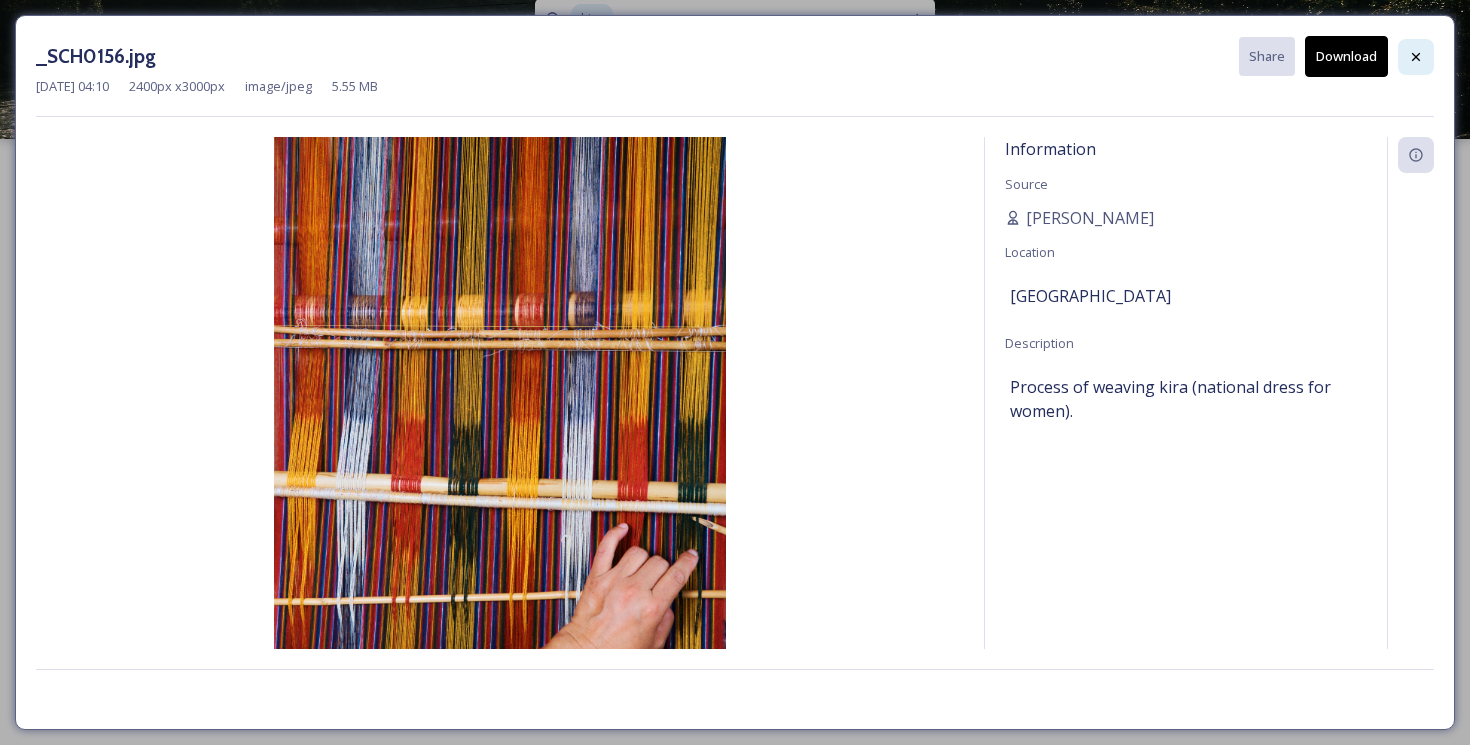 click 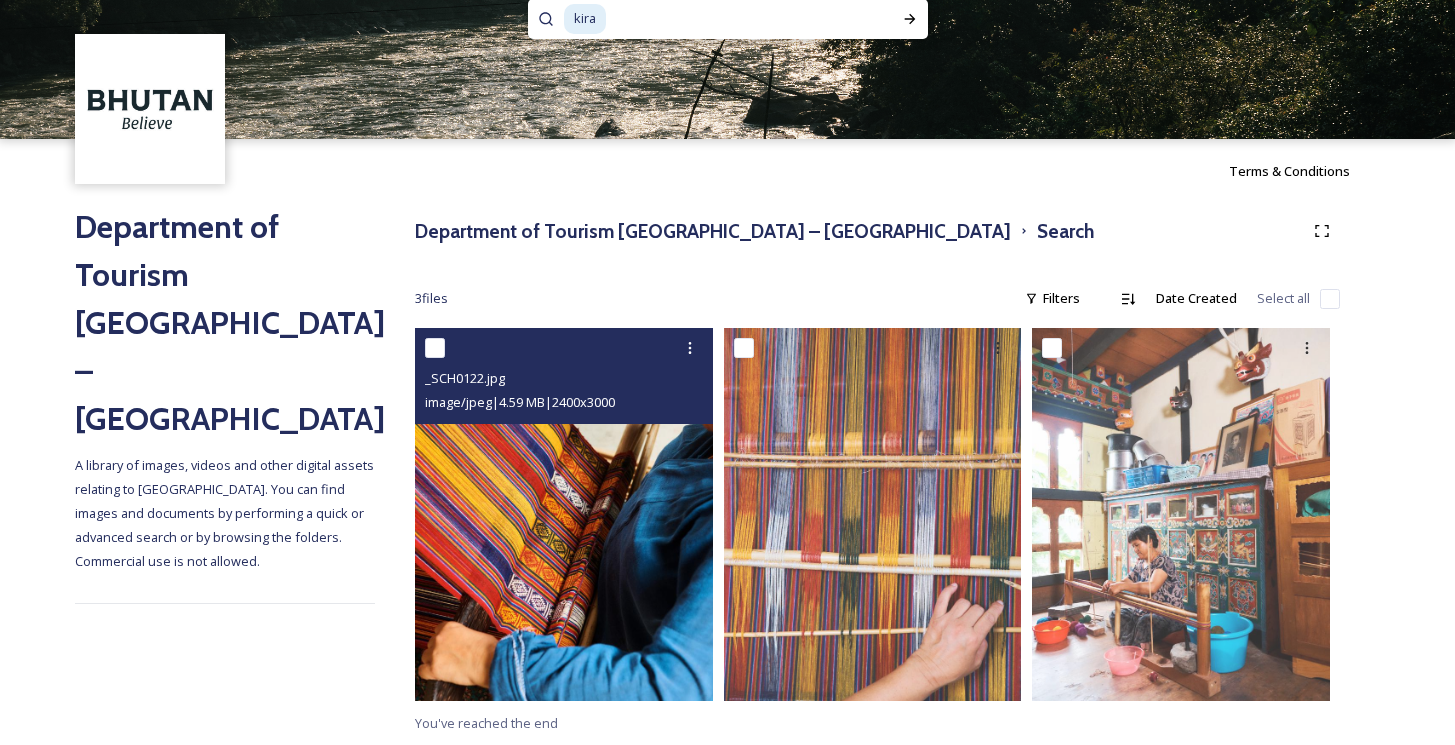 click at bounding box center [564, 514] 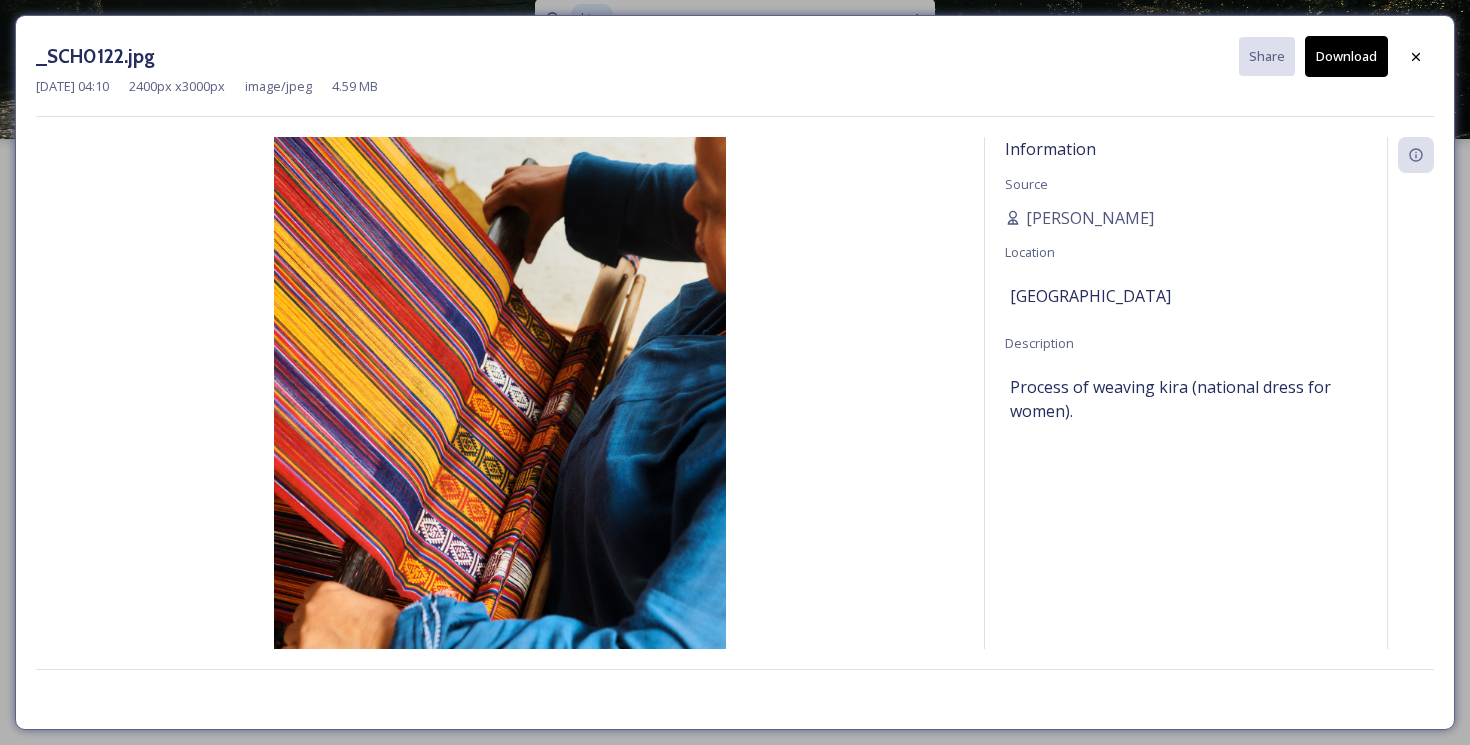 click on "Download" at bounding box center [1346, 56] 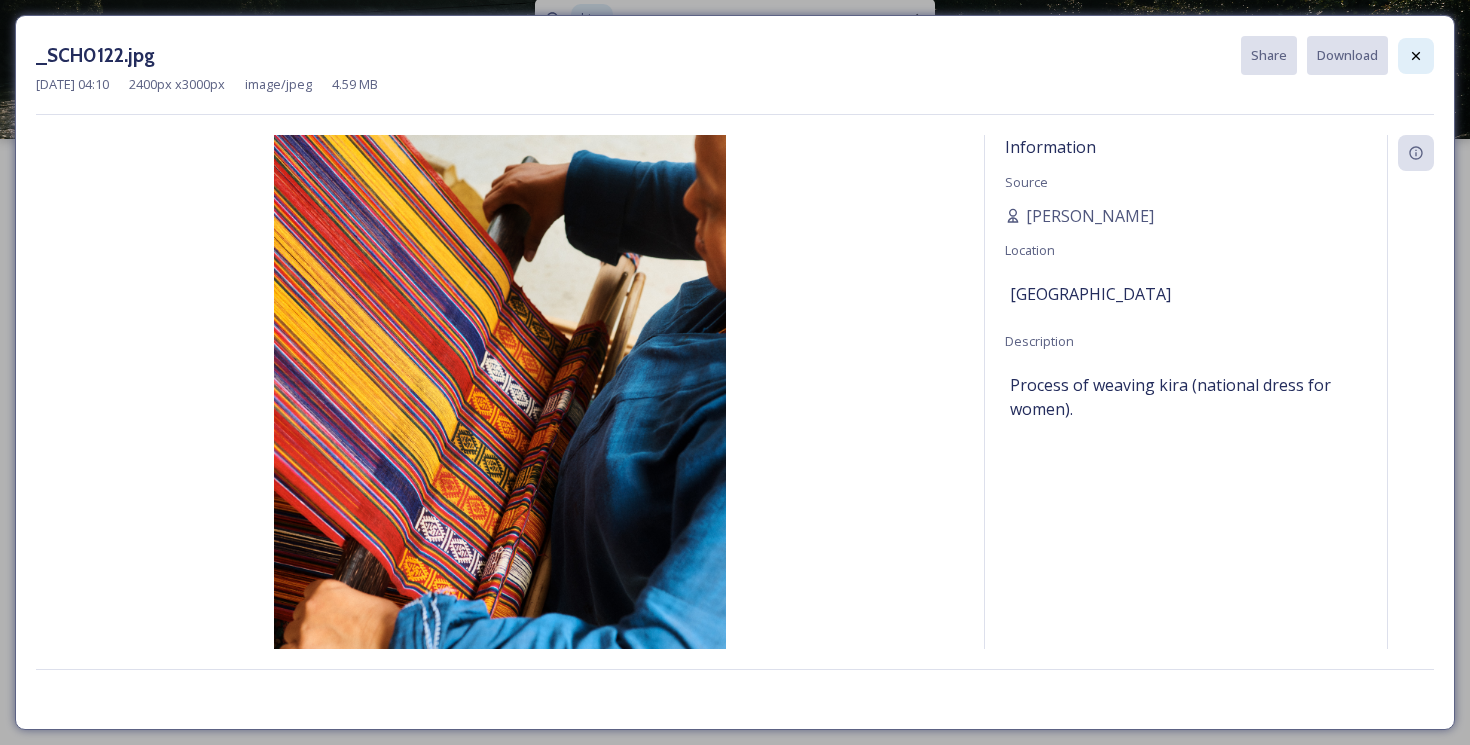 click 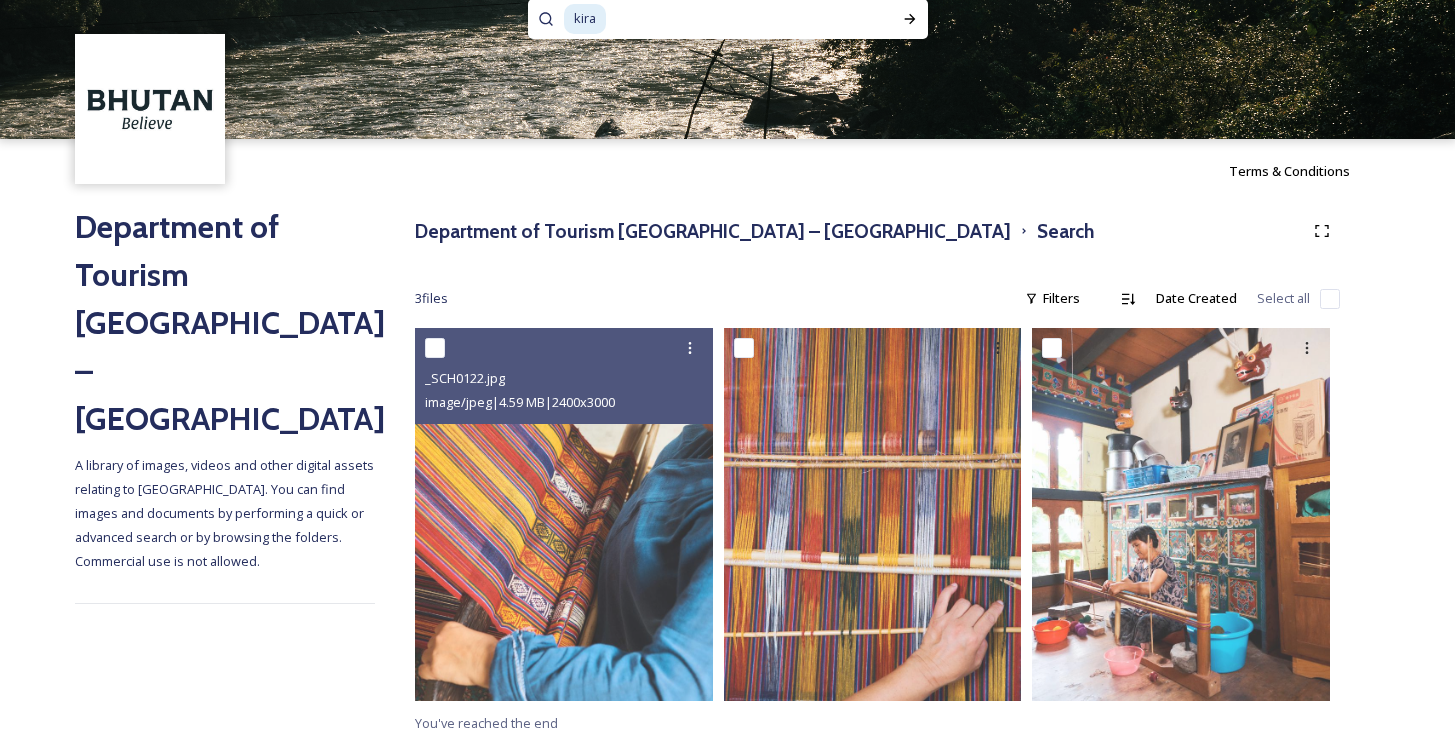 click at bounding box center [722, 19] 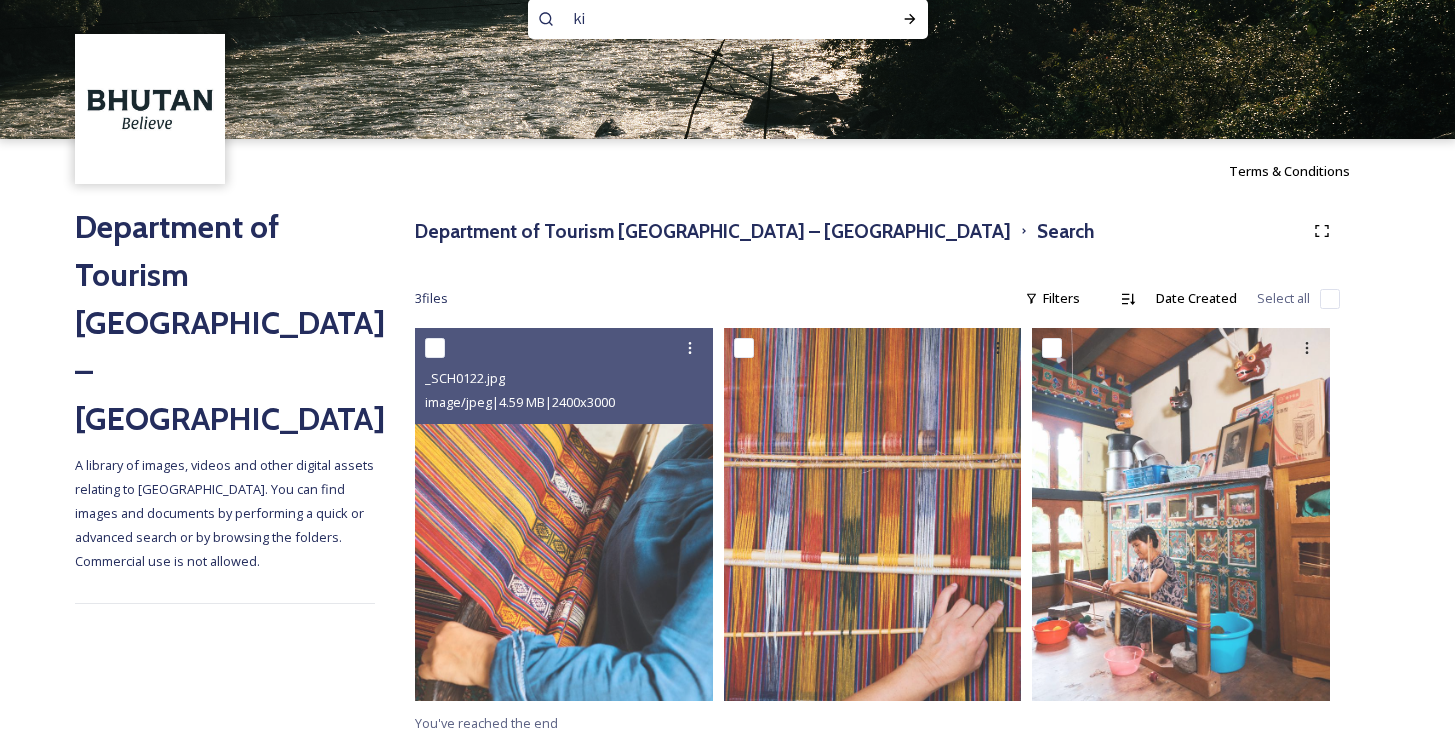 type on "k" 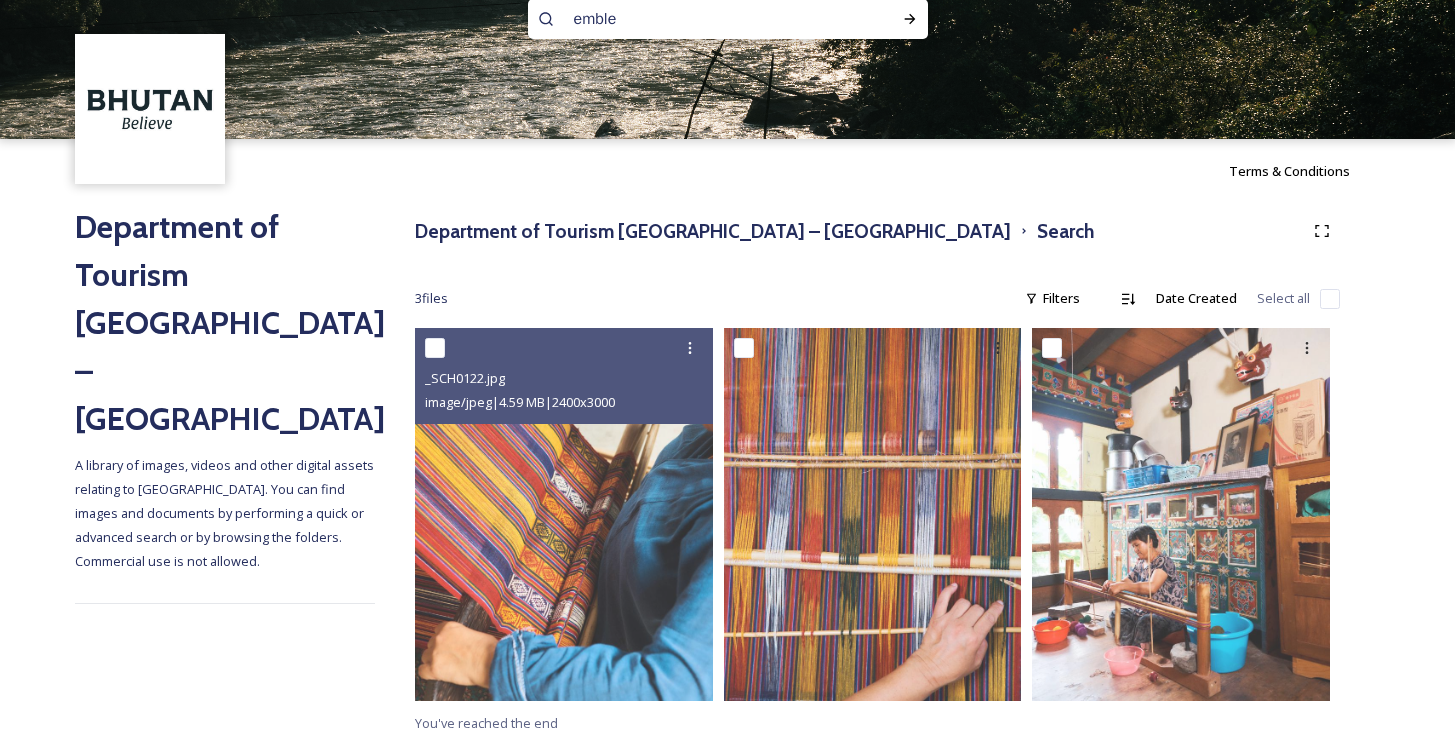 type on "emblem" 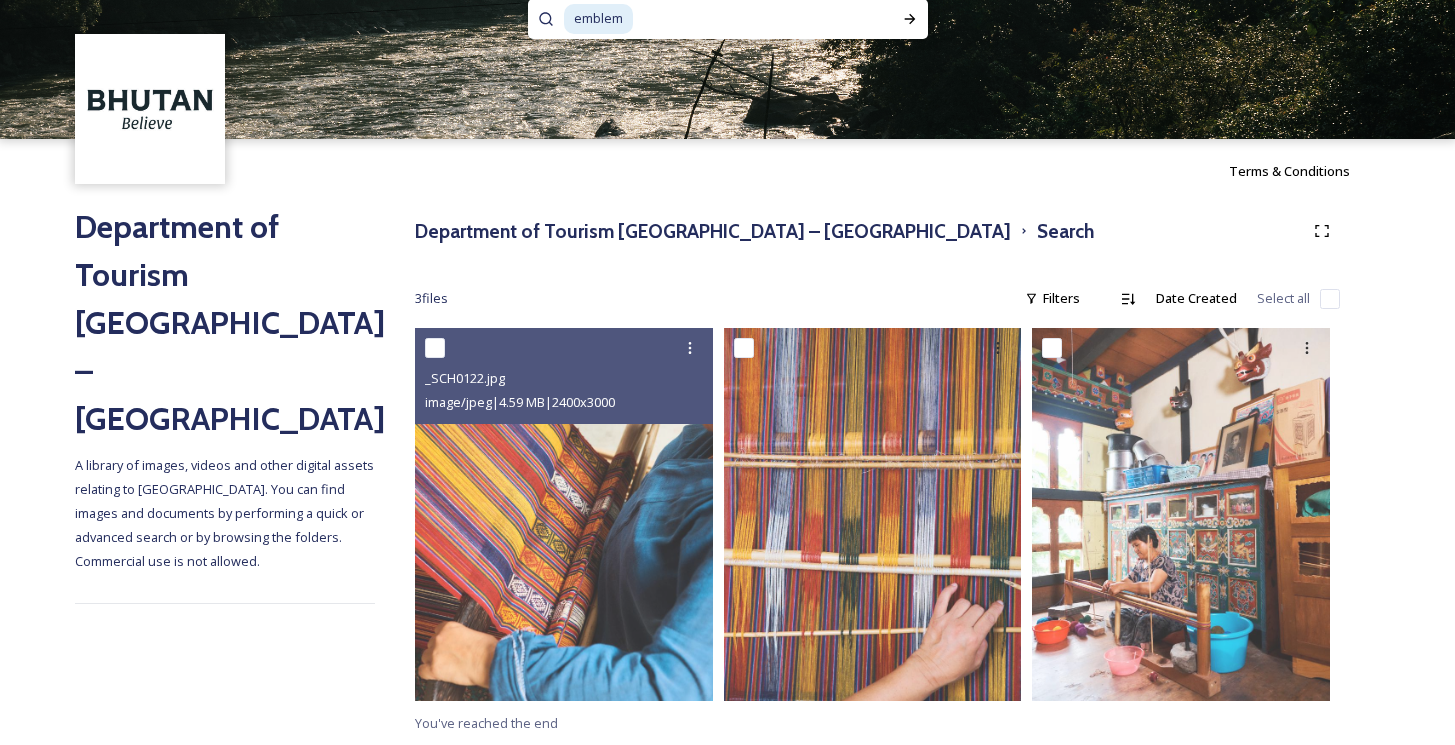 scroll, scrollTop: 0, scrollLeft: 0, axis: both 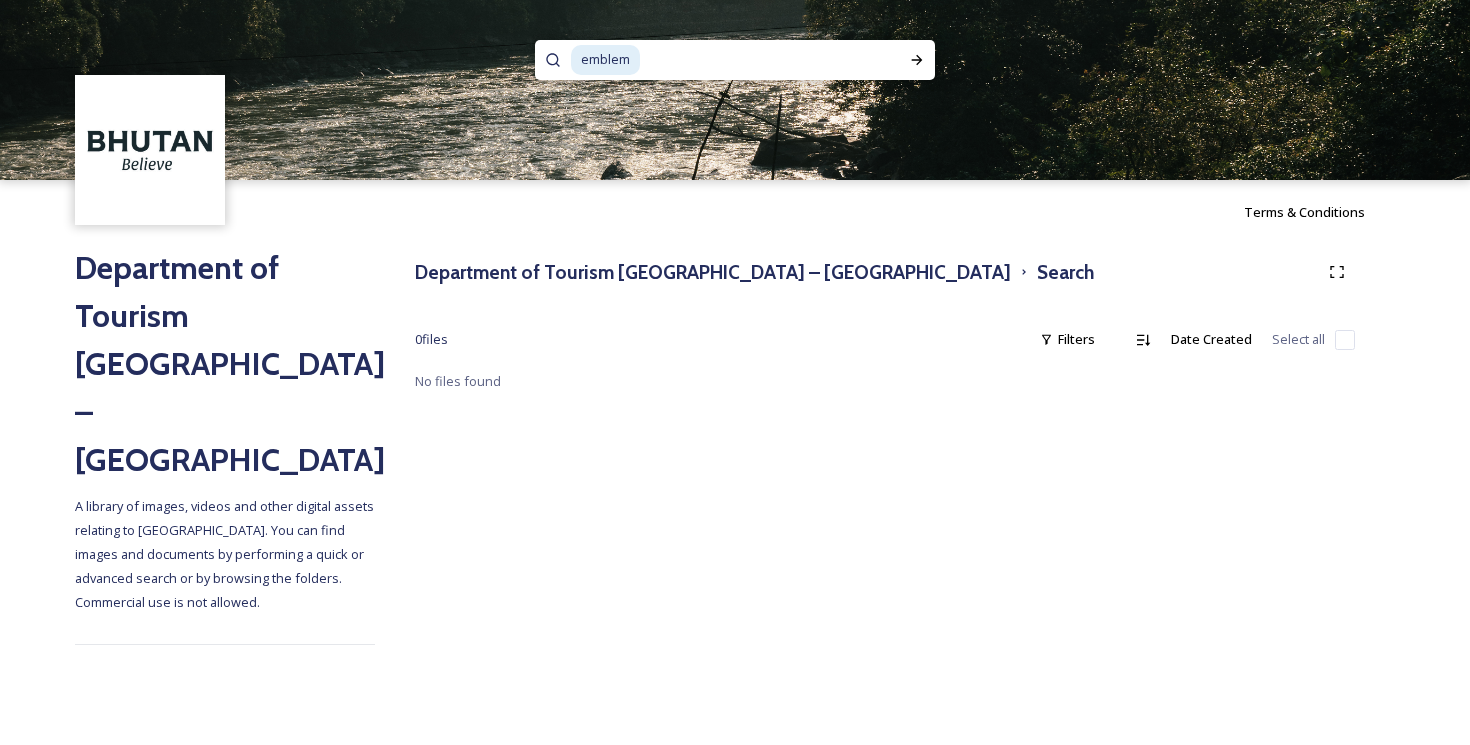 click at bounding box center (749, 60) 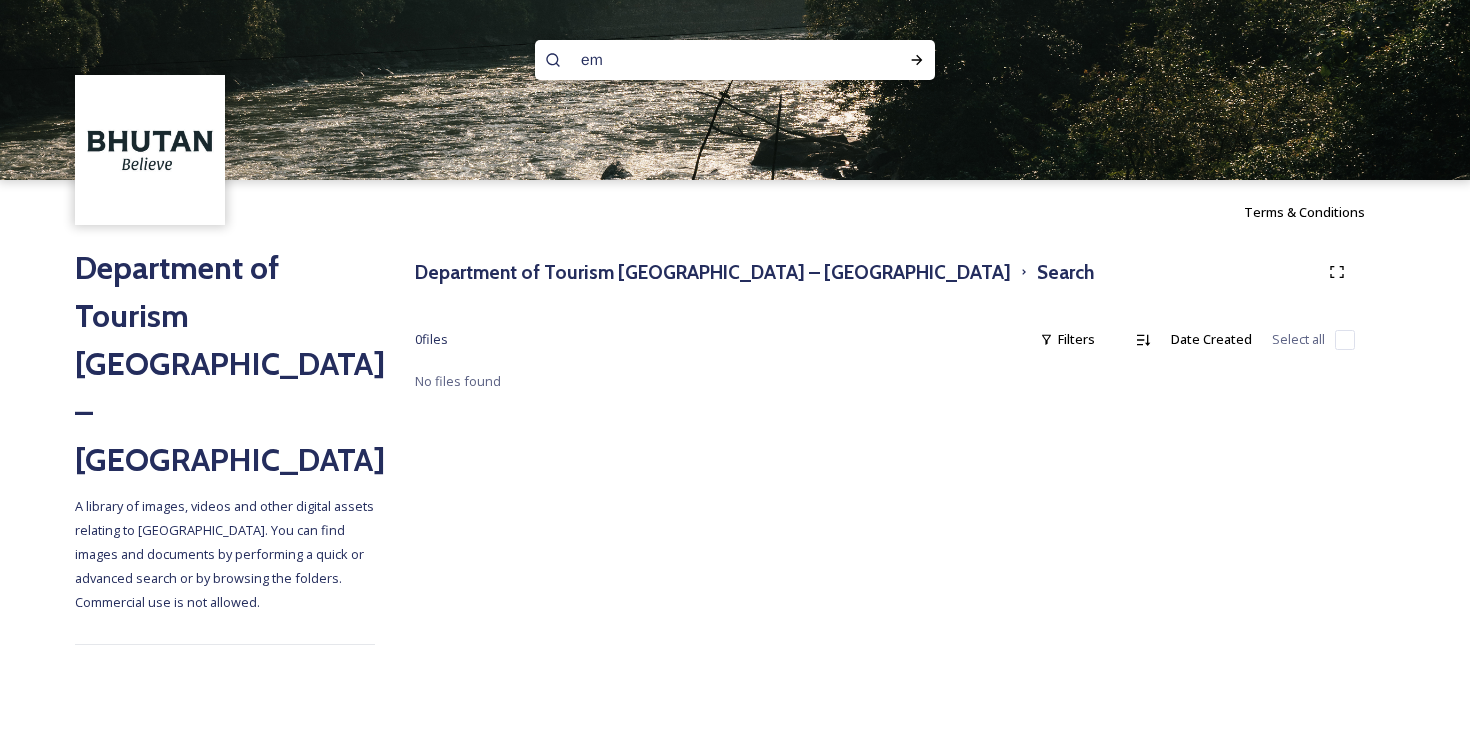type on "e" 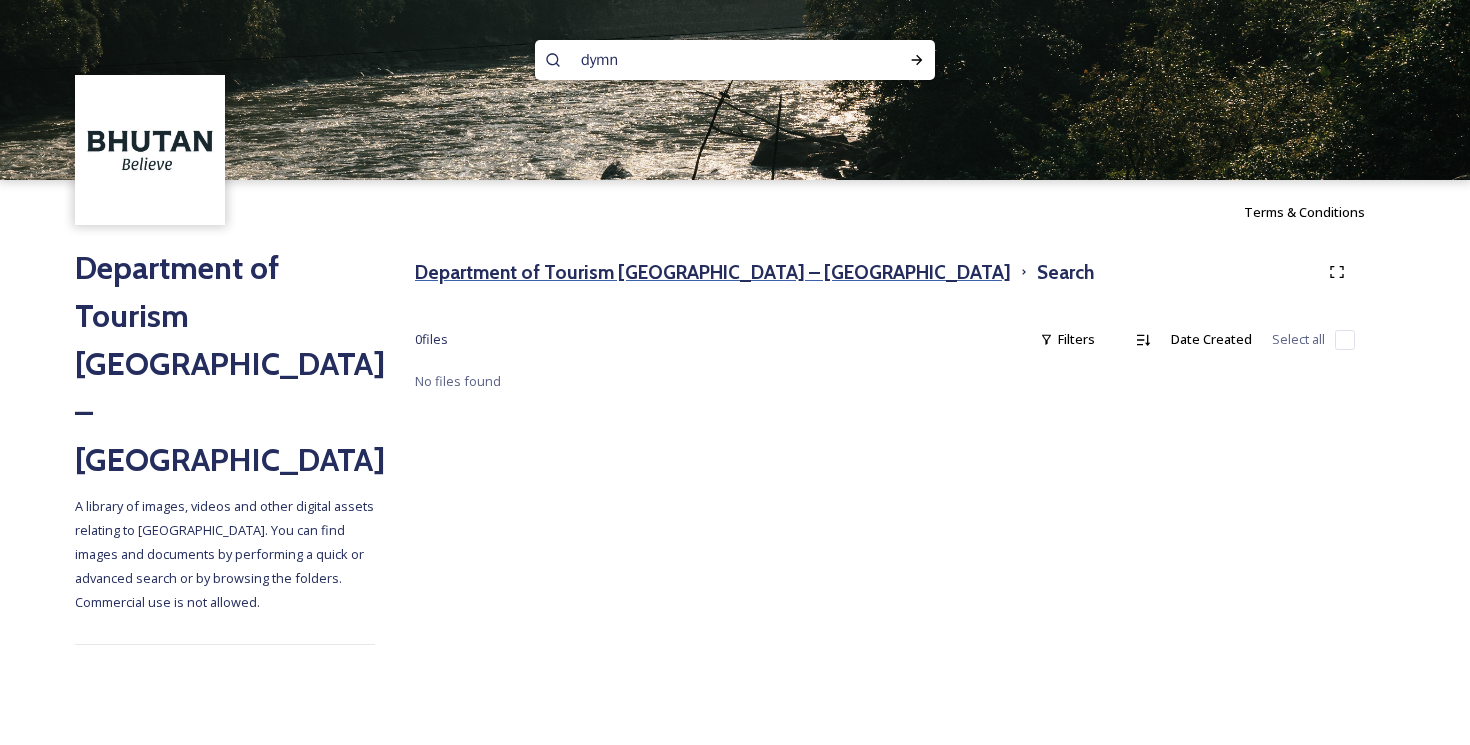 type on "dymn" 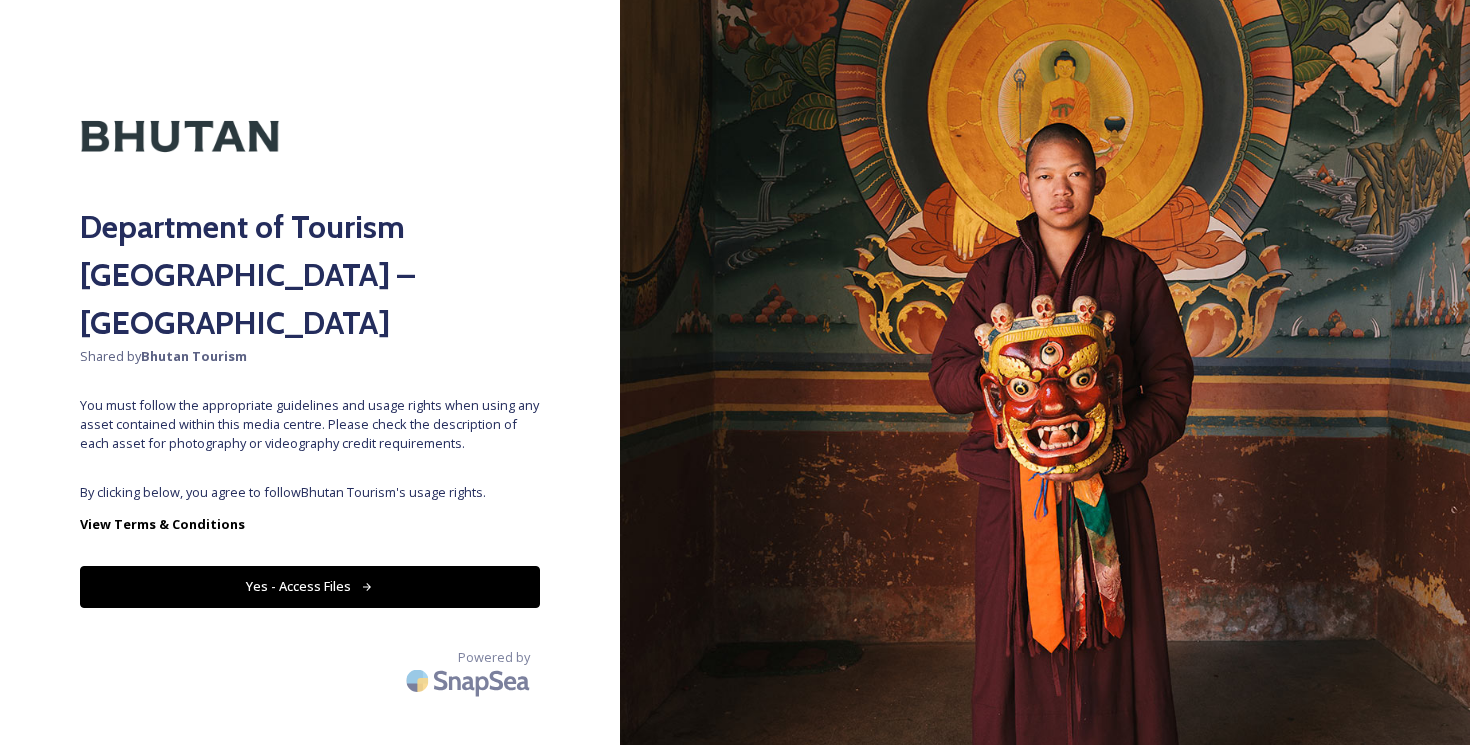click on "Yes - Access Files" at bounding box center (310, 586) 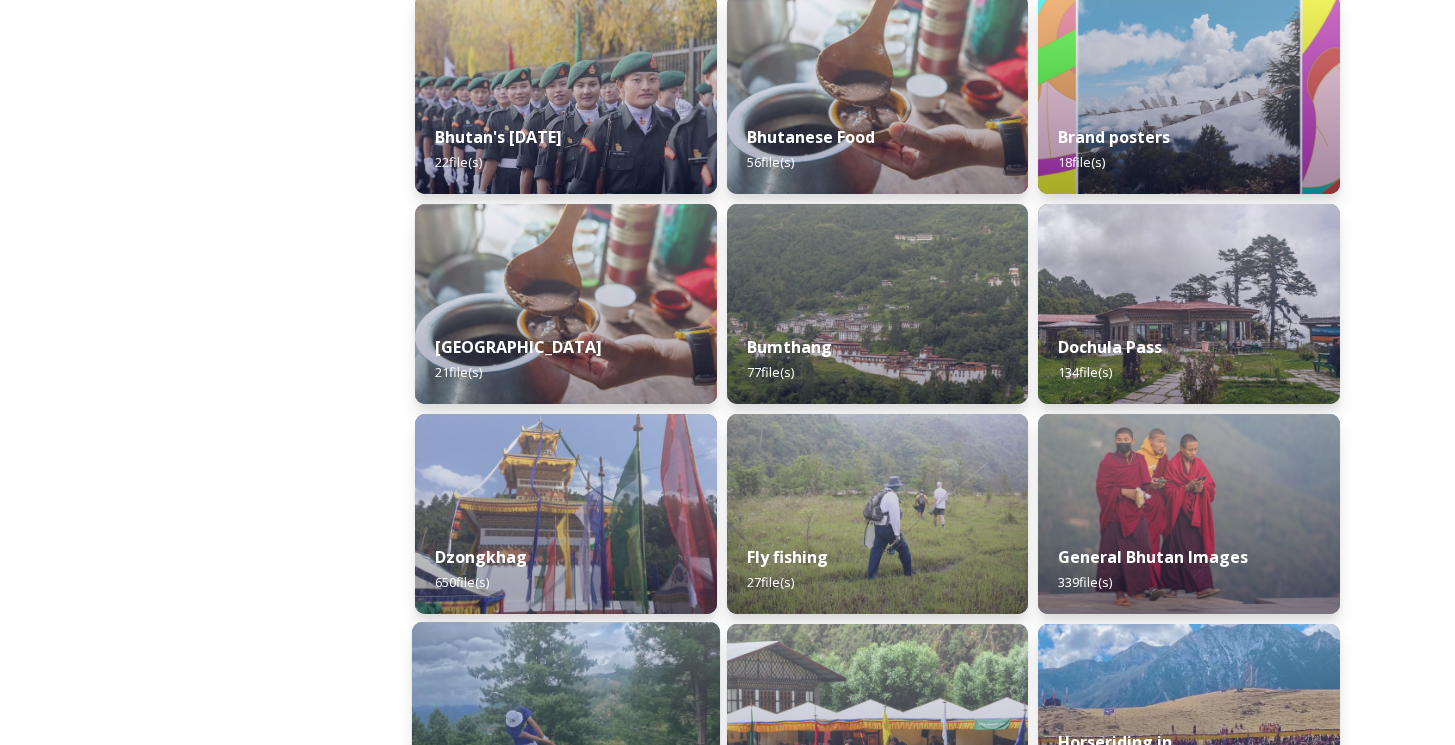 scroll, scrollTop: 456, scrollLeft: 0, axis: vertical 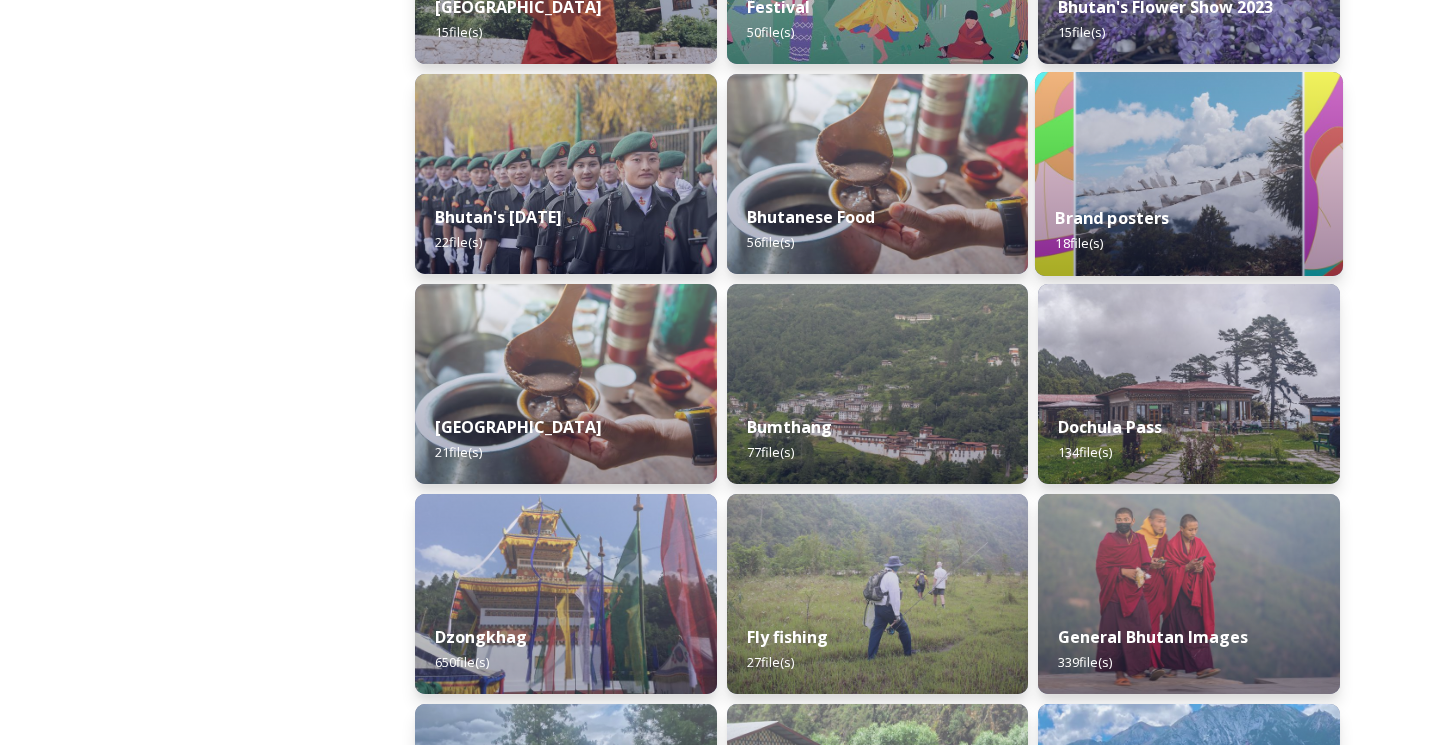 click on "Brand posters 18  file(s)" at bounding box center (1189, 230) 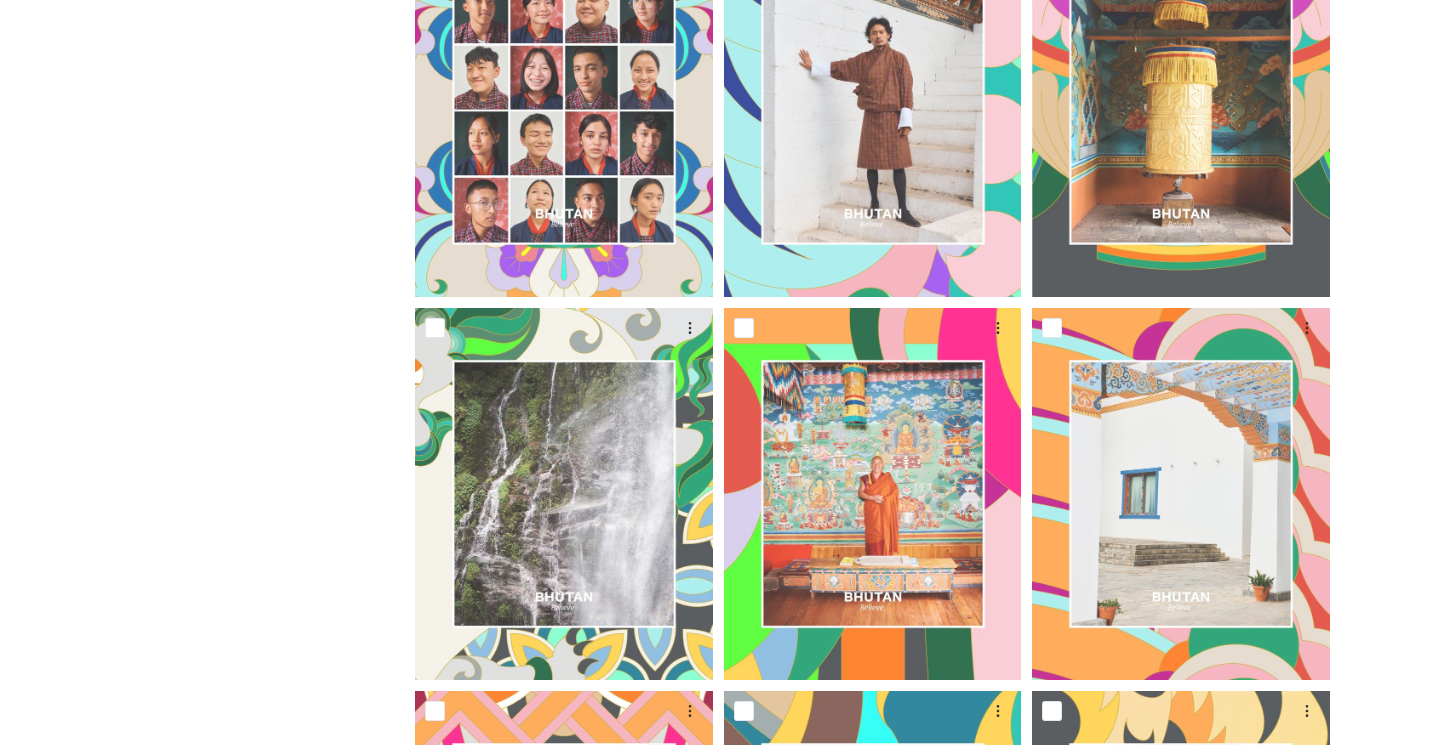 scroll, scrollTop: 207, scrollLeft: 0, axis: vertical 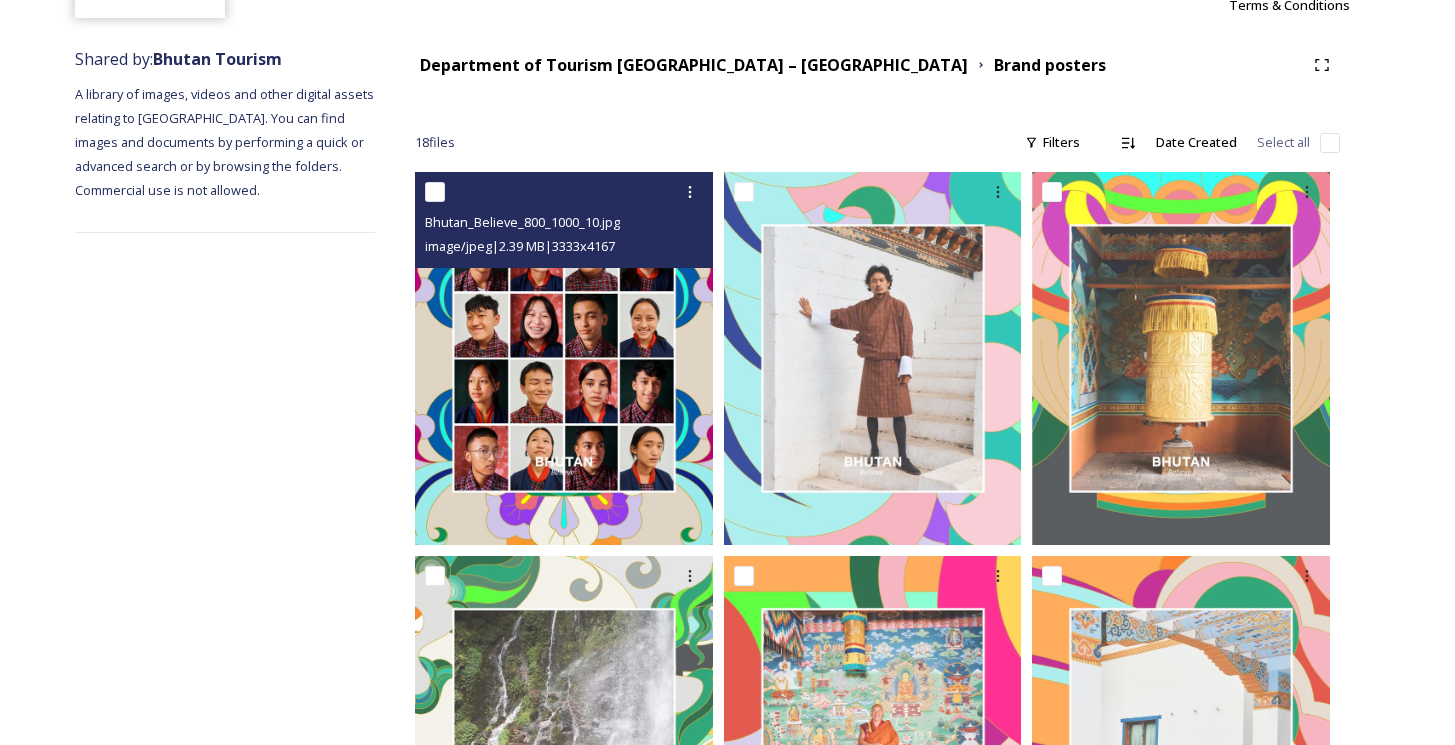 click at bounding box center (564, 358) 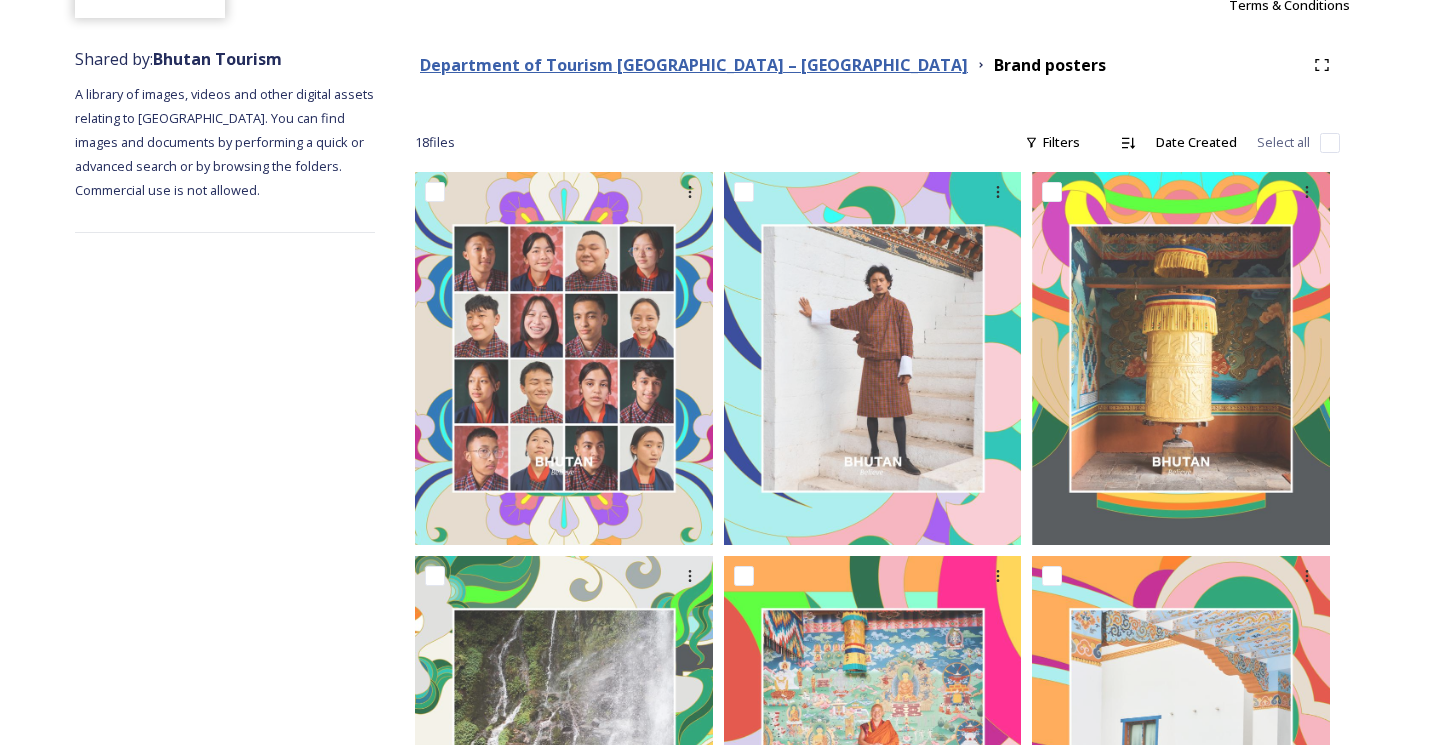 click on "Department of Tourism [GEOGRAPHIC_DATA] – [GEOGRAPHIC_DATA]" at bounding box center [694, 65] 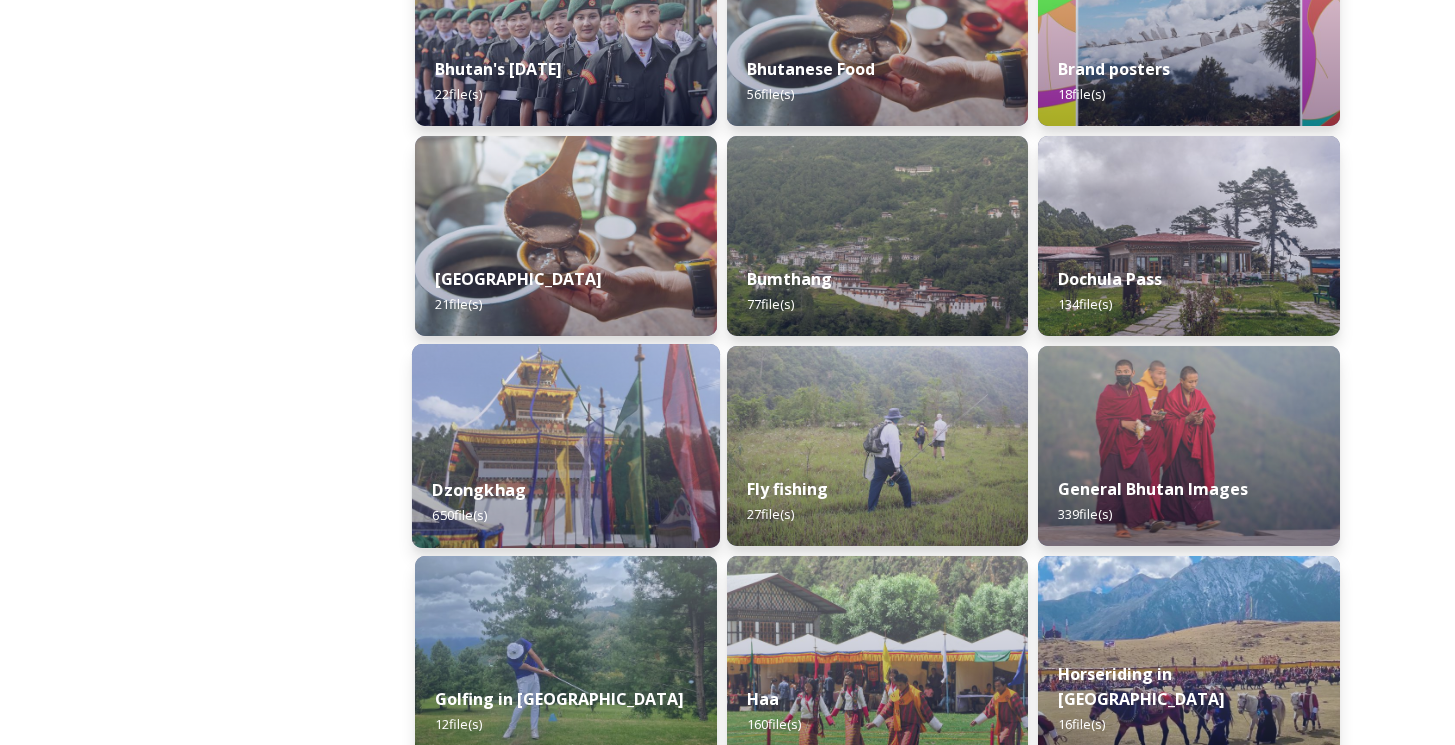 scroll, scrollTop: 609, scrollLeft: 0, axis: vertical 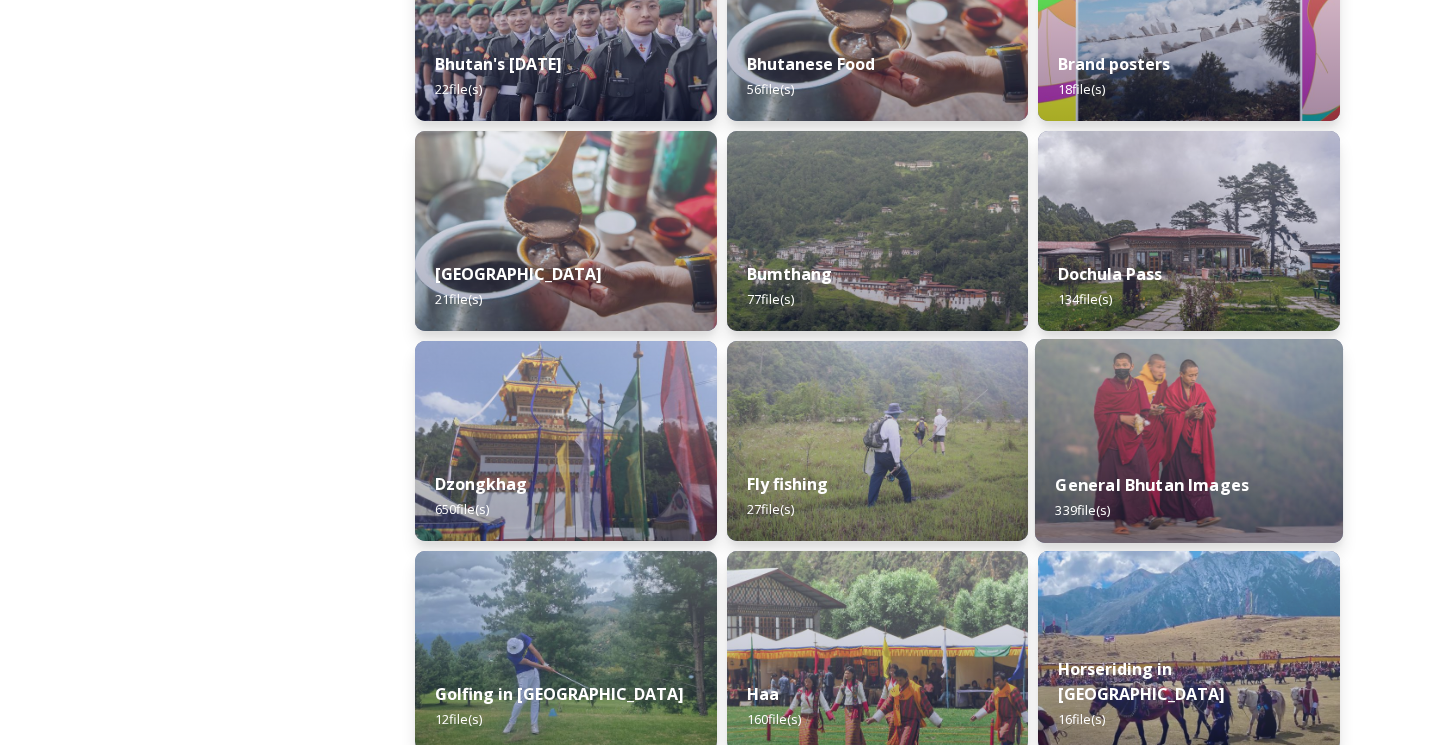 click at bounding box center [1189, 441] 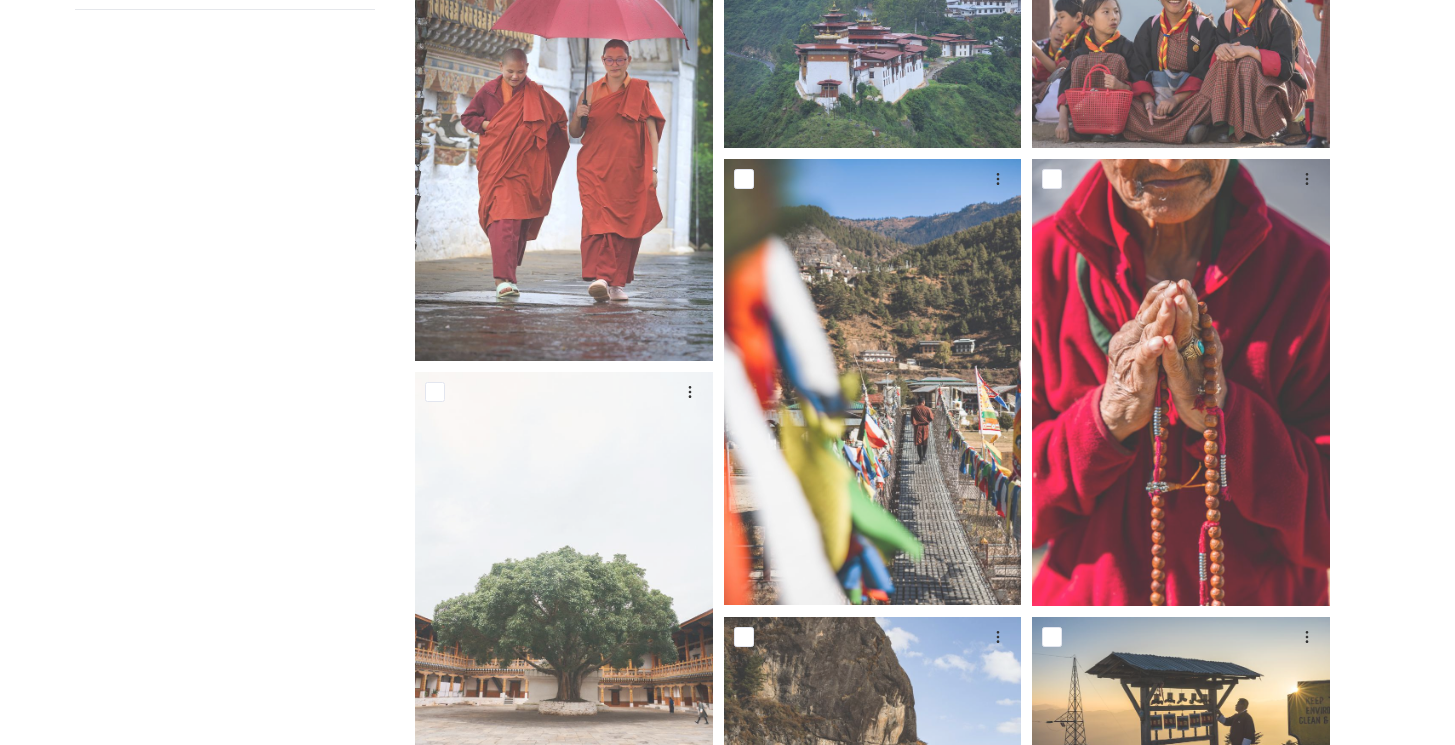 scroll, scrollTop: 442, scrollLeft: 0, axis: vertical 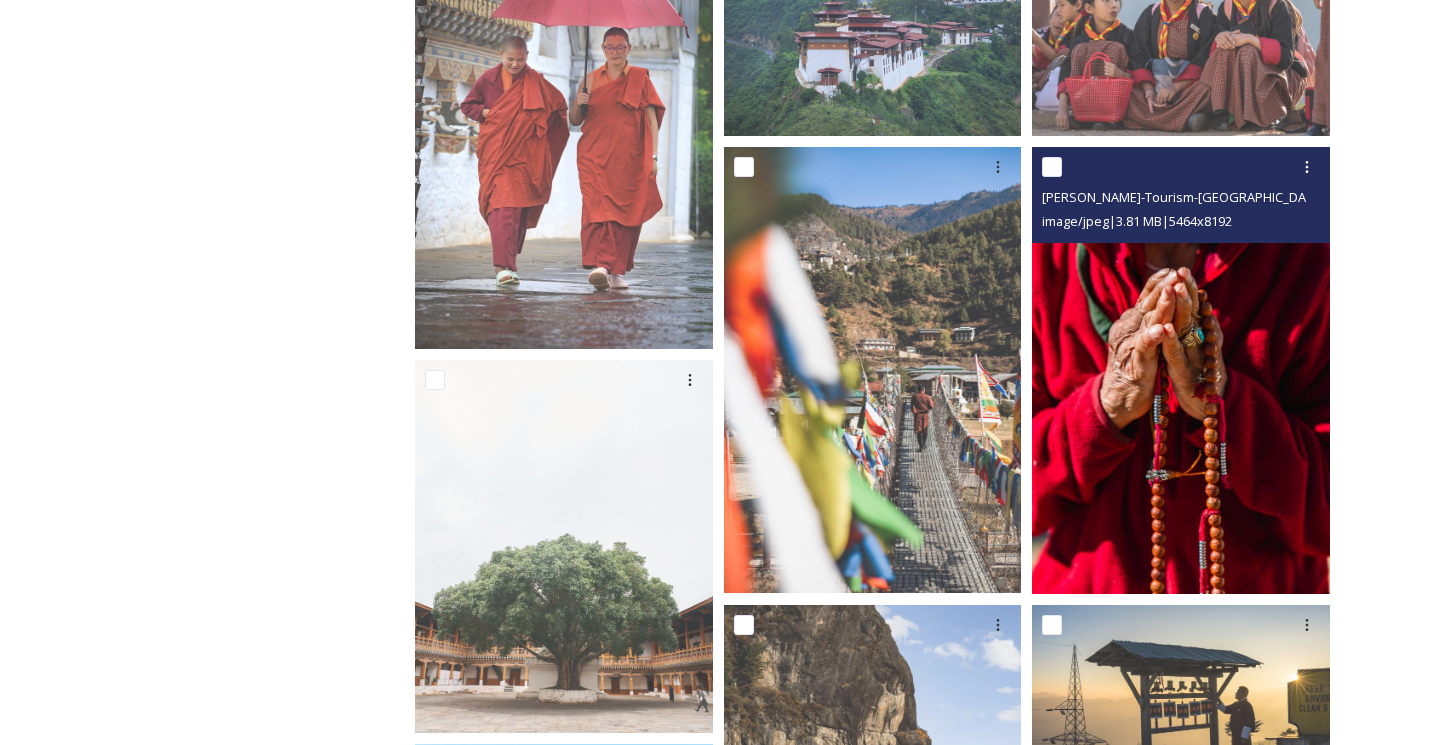 click at bounding box center (1181, 370) 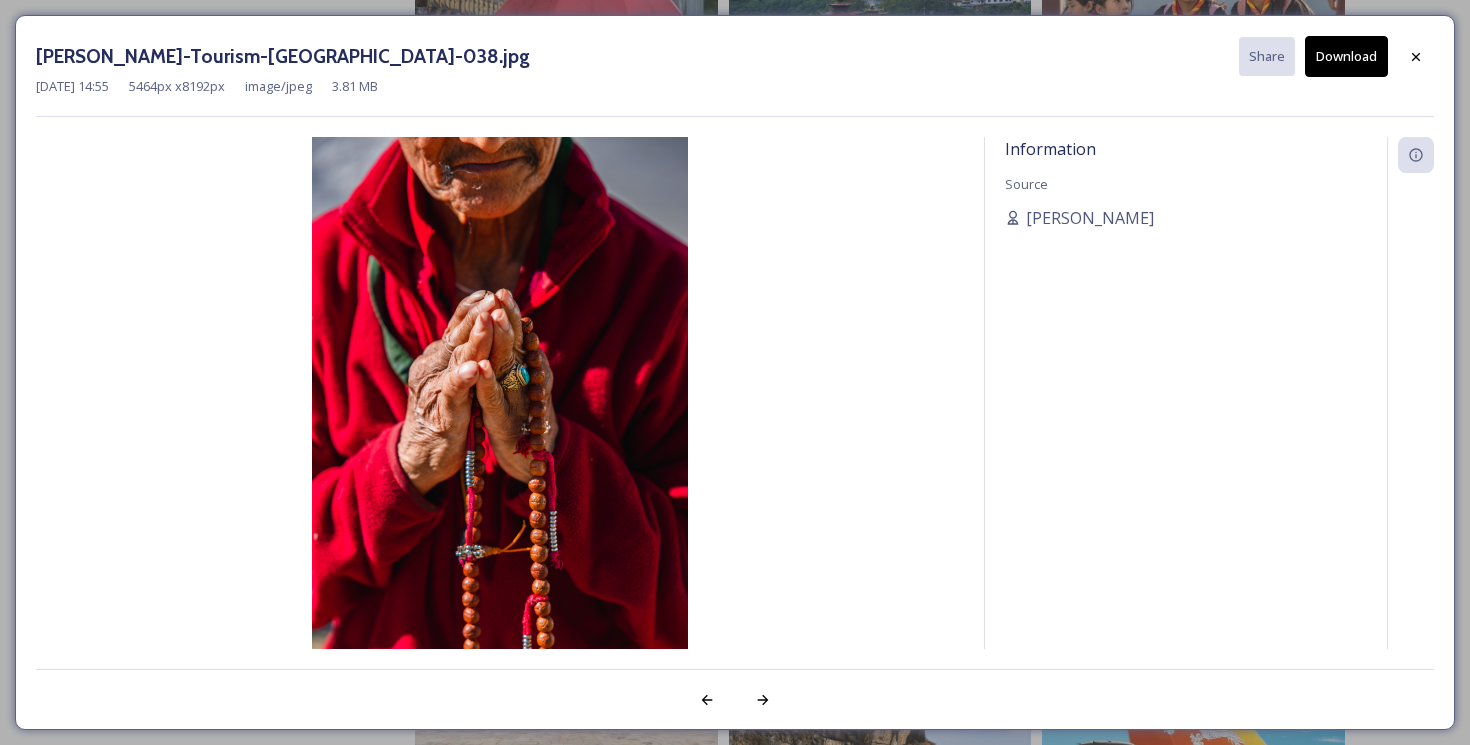click on "Download" at bounding box center [1346, 56] 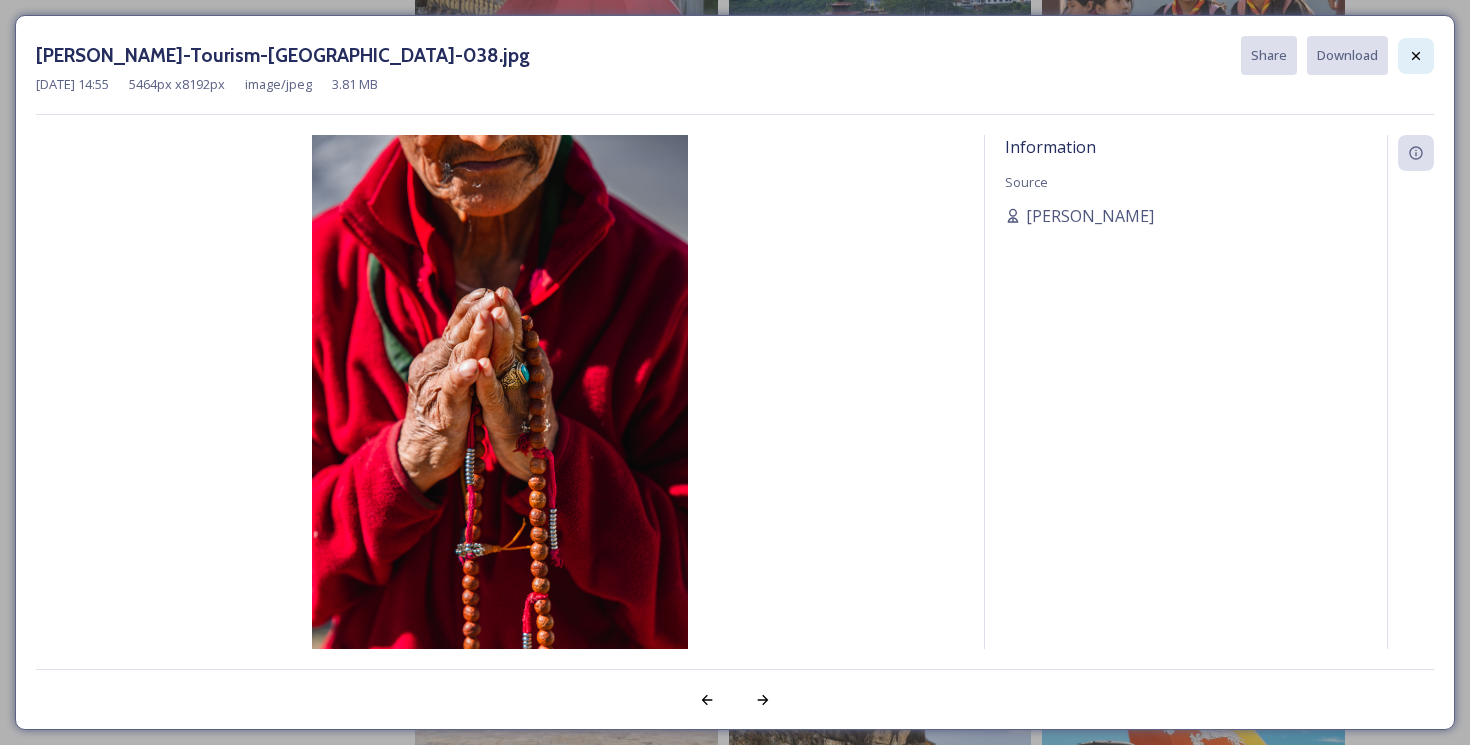 click at bounding box center [1416, 56] 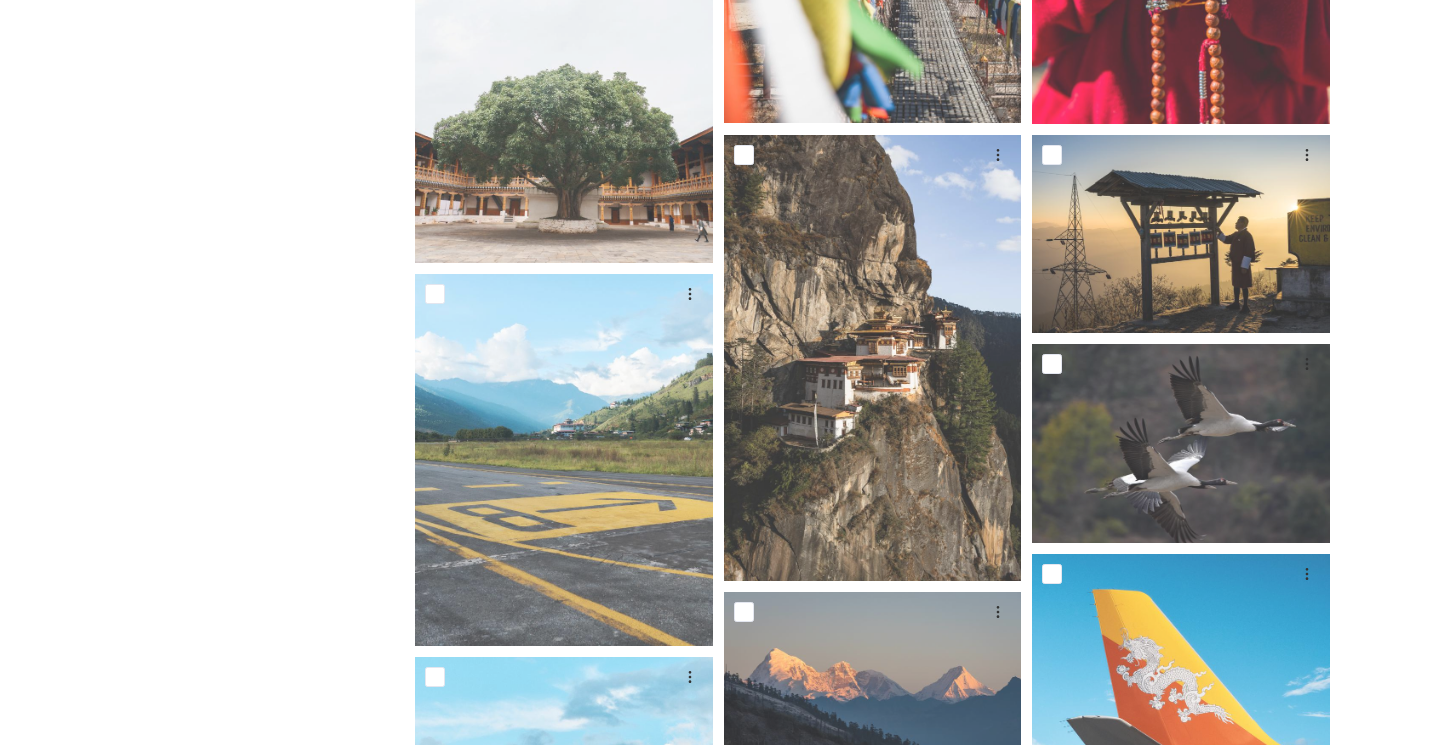 scroll, scrollTop: 938, scrollLeft: 0, axis: vertical 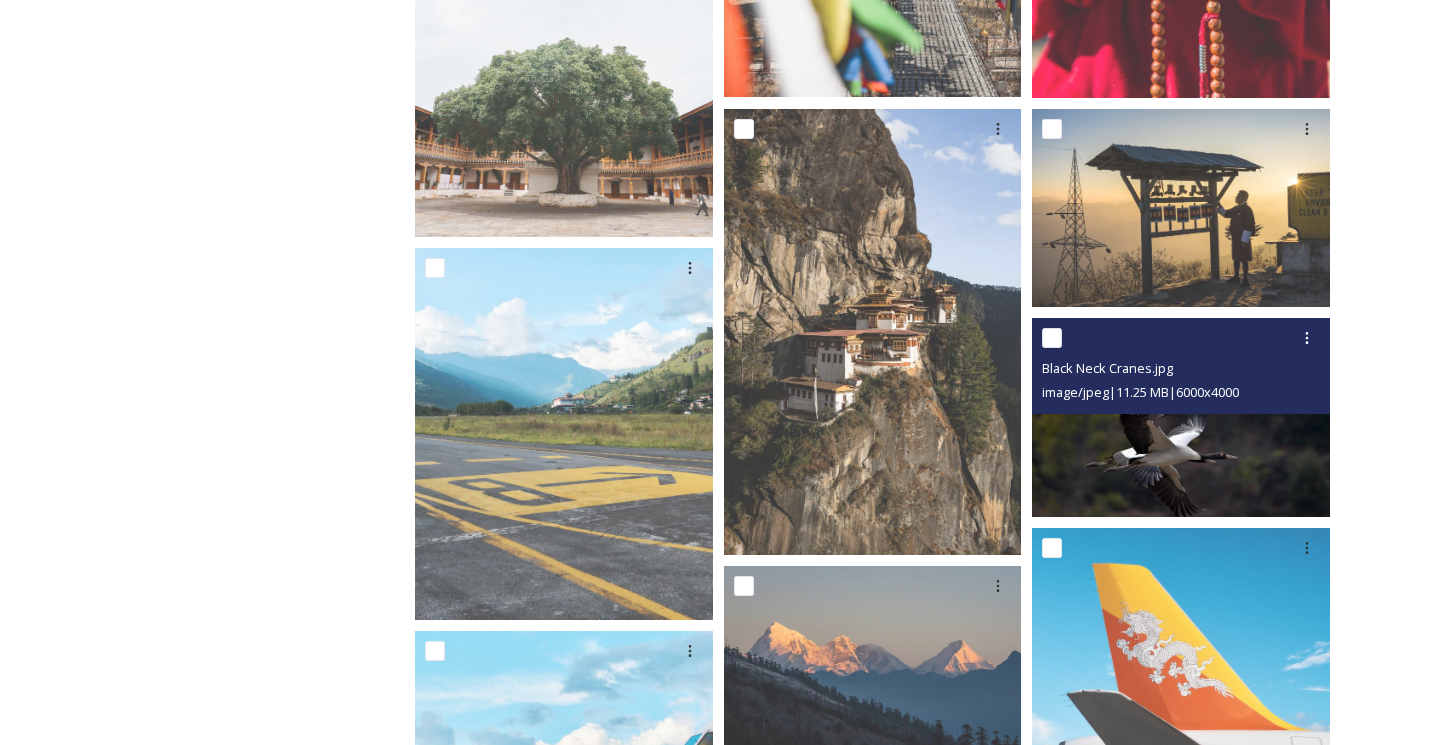 click on "image/jpeg  |  11.25 MB  |  6000  x  4000" at bounding box center [1140, 392] 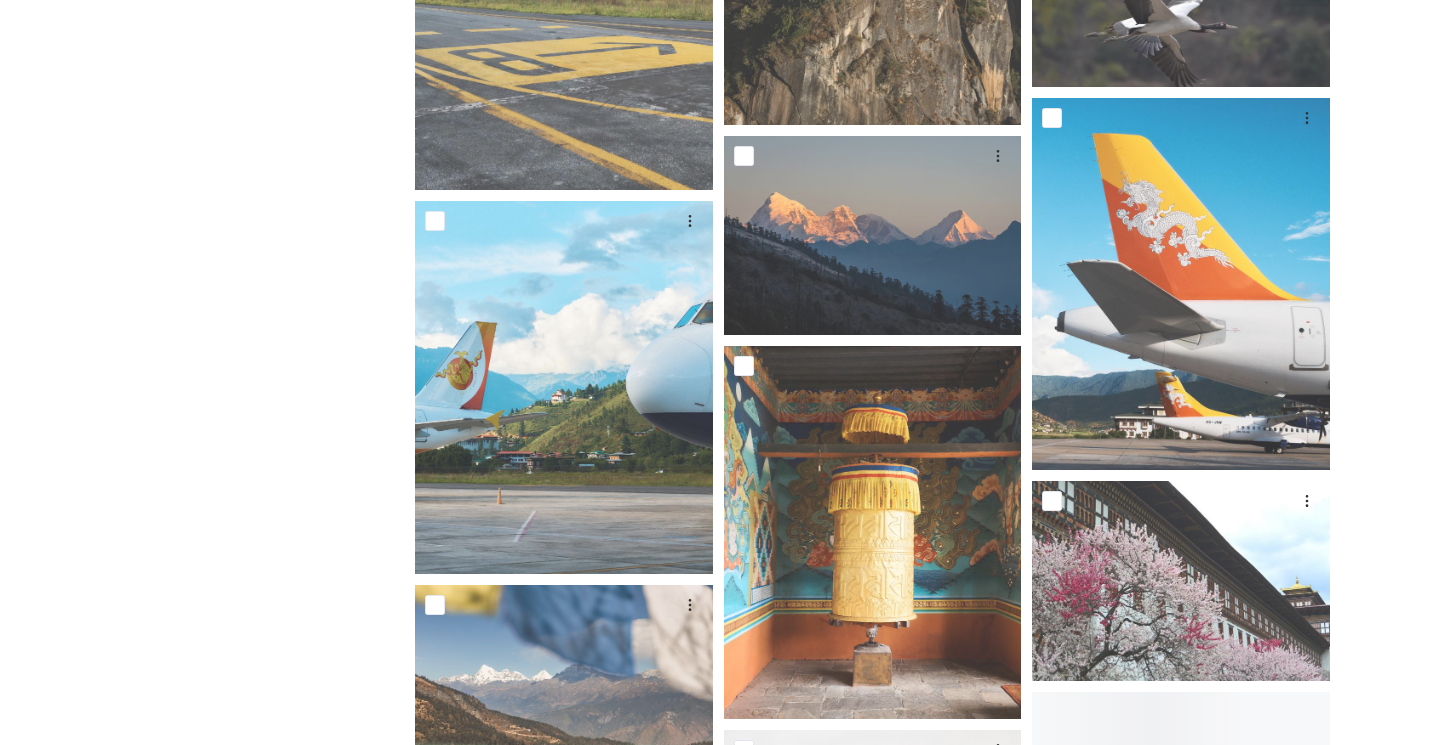 scroll, scrollTop: 1397, scrollLeft: 0, axis: vertical 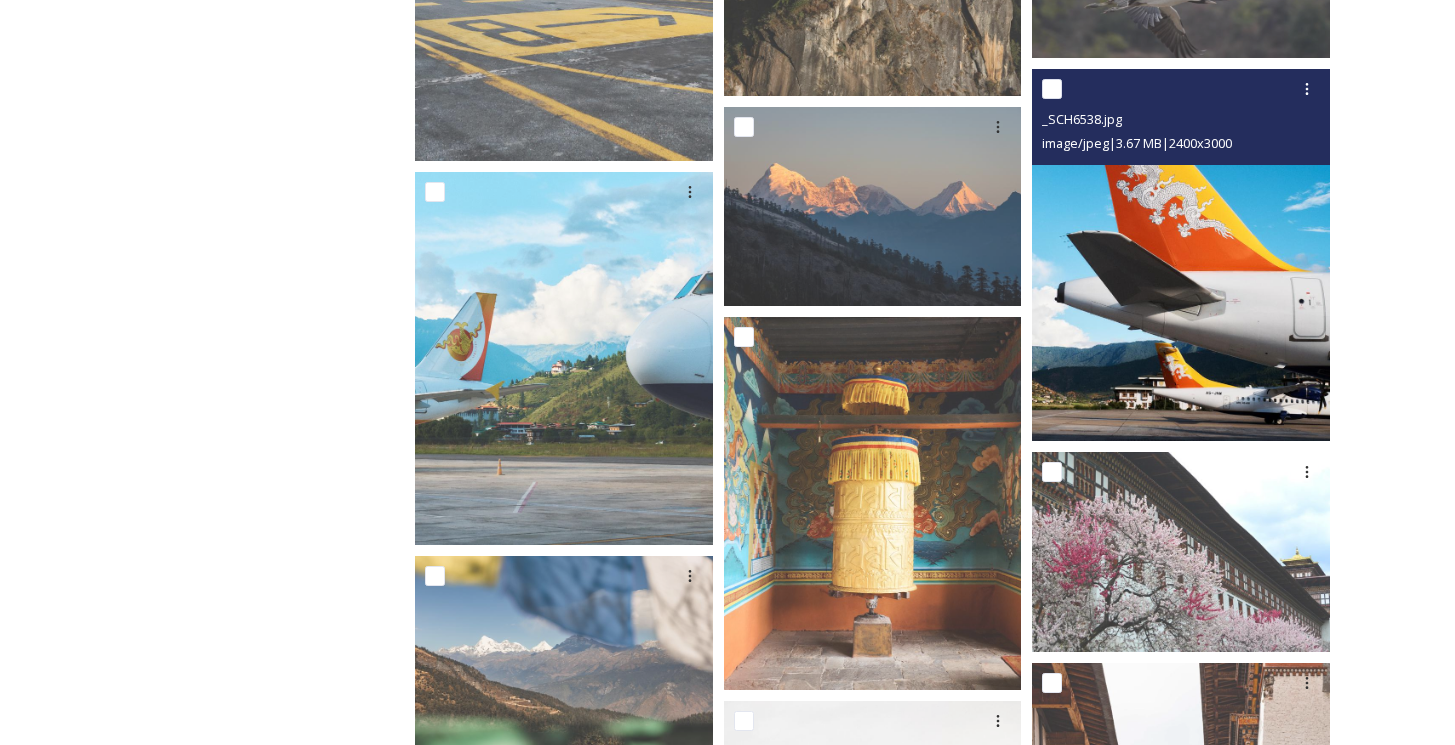 click at bounding box center [1181, 255] 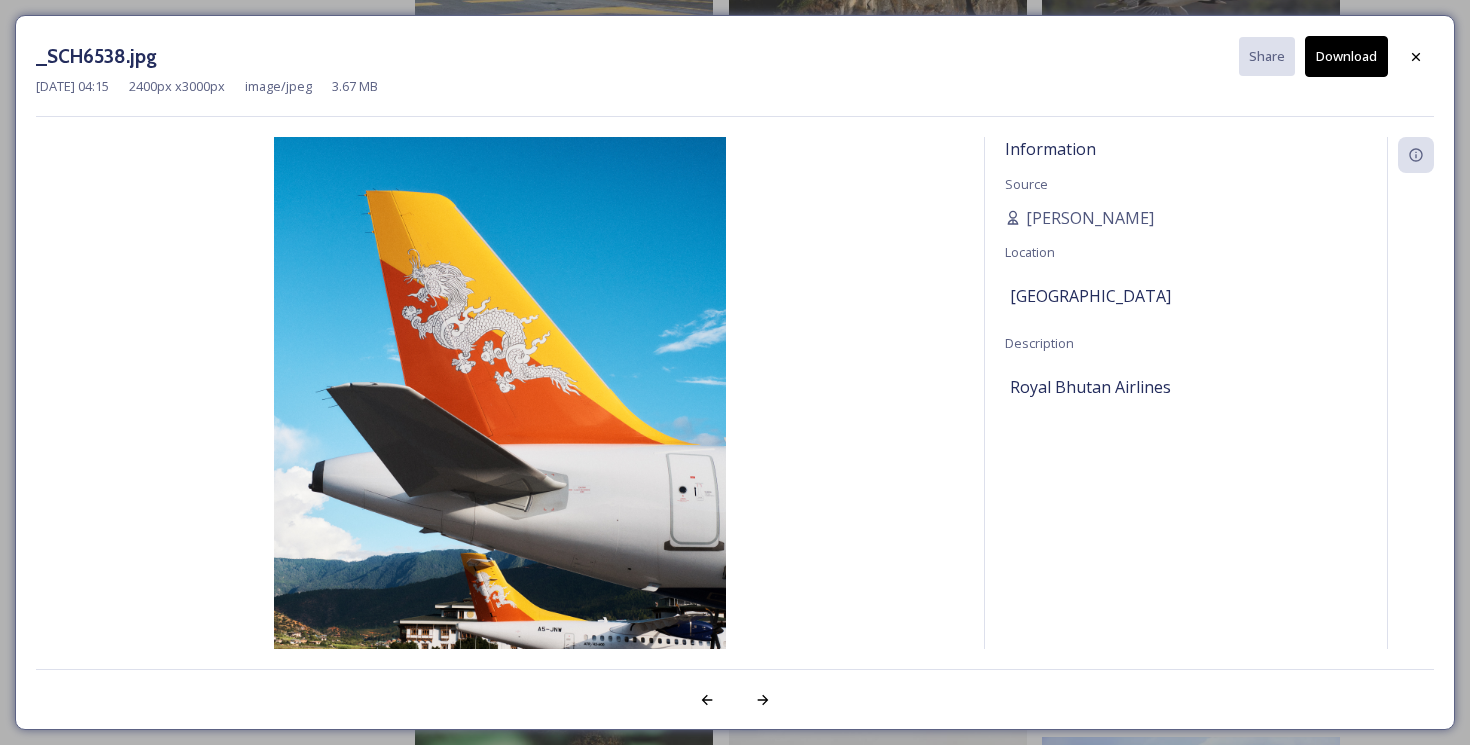 click on "Download" at bounding box center [1346, 56] 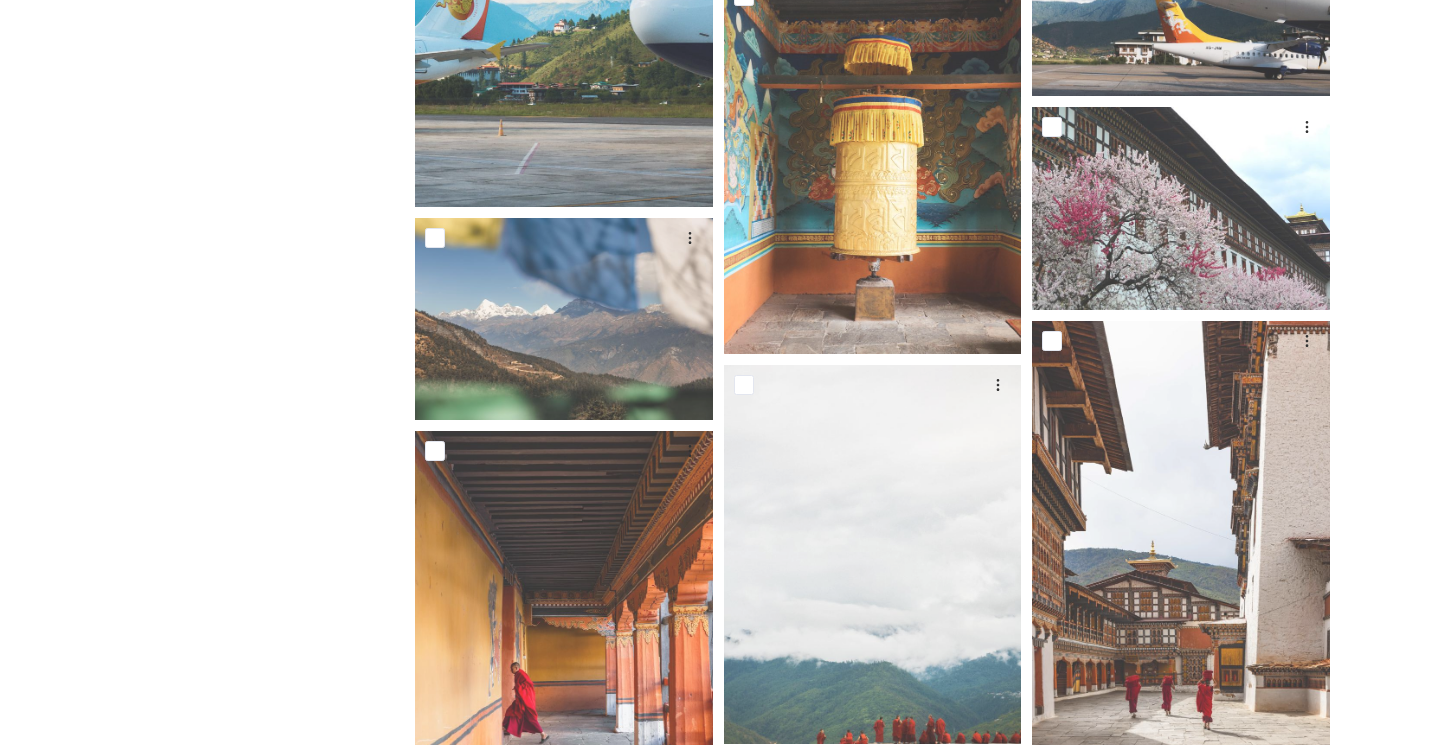 scroll, scrollTop: 1769, scrollLeft: 0, axis: vertical 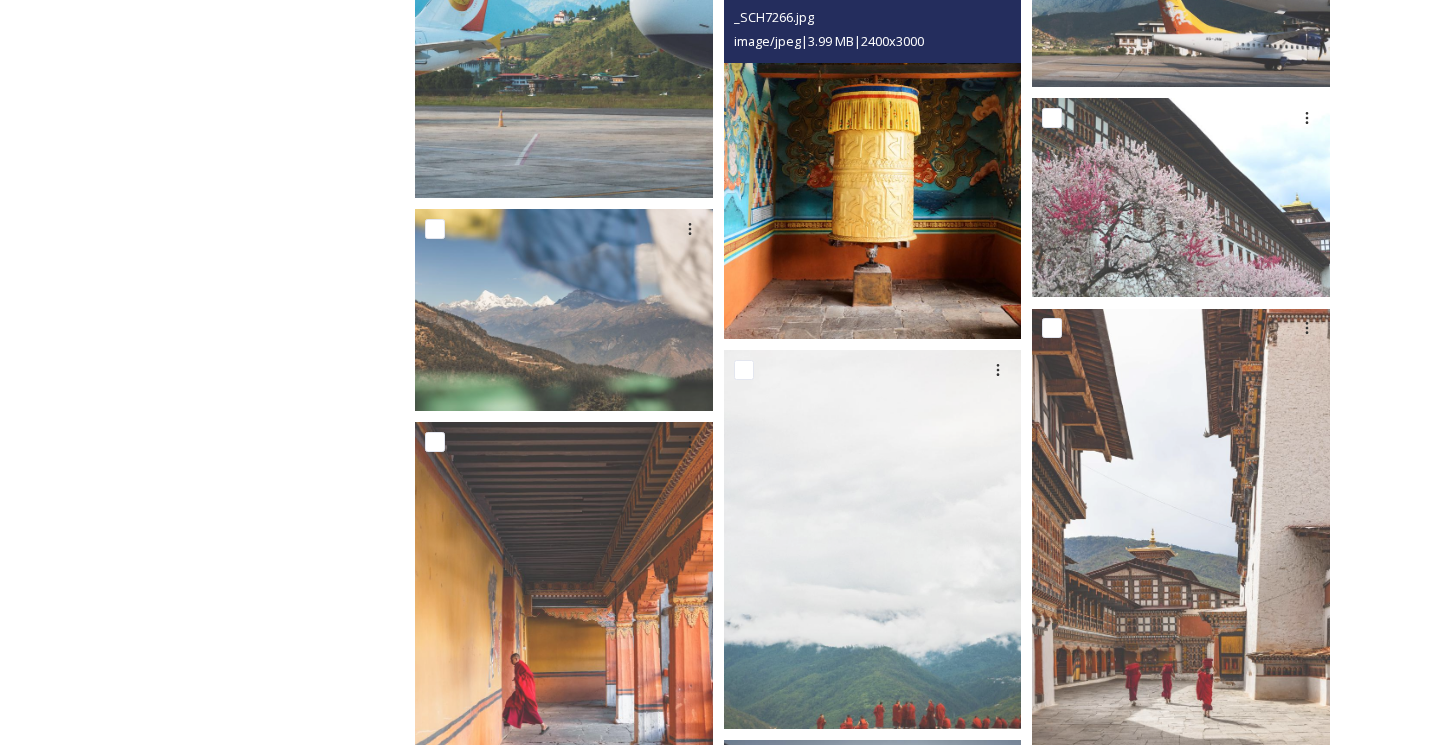 click at bounding box center [873, 153] 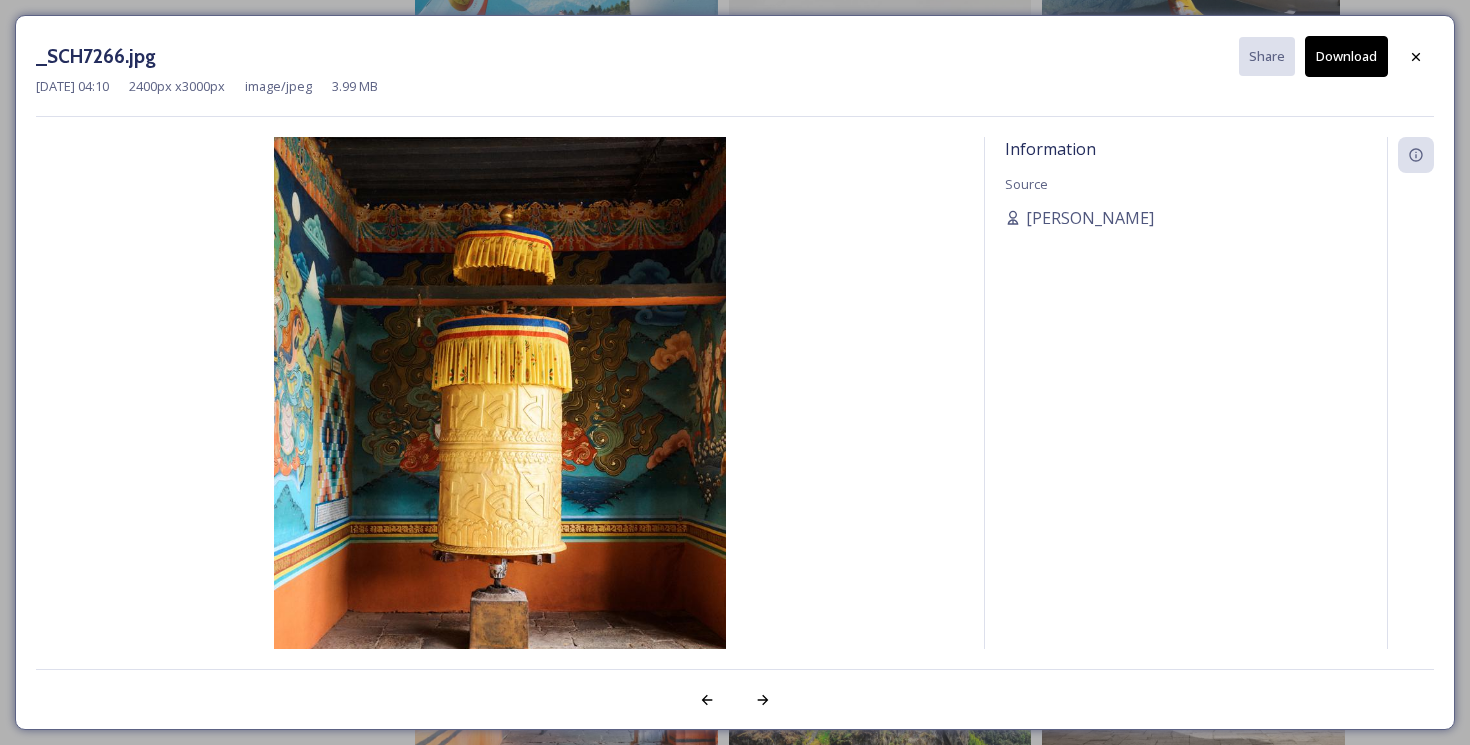 click on "Download" at bounding box center [1346, 56] 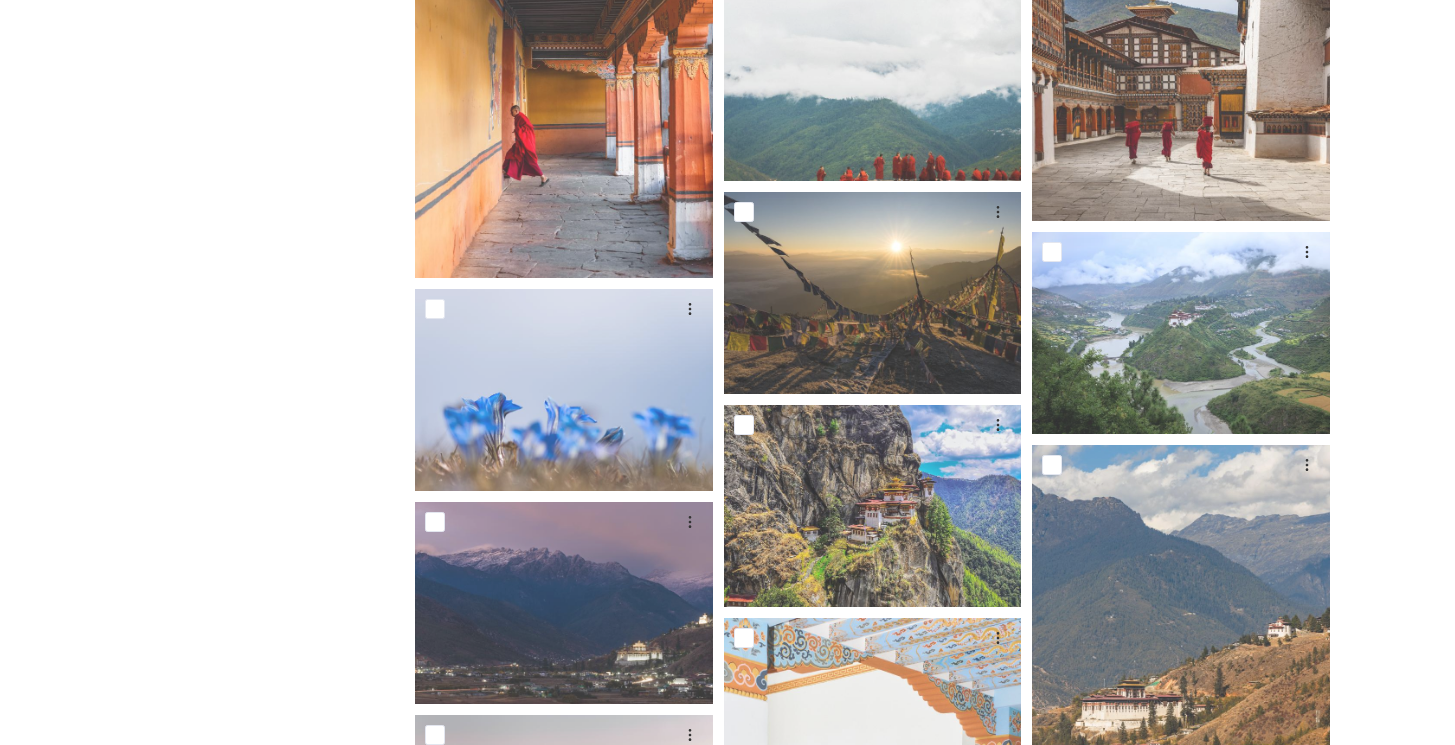 scroll, scrollTop: 2330, scrollLeft: 0, axis: vertical 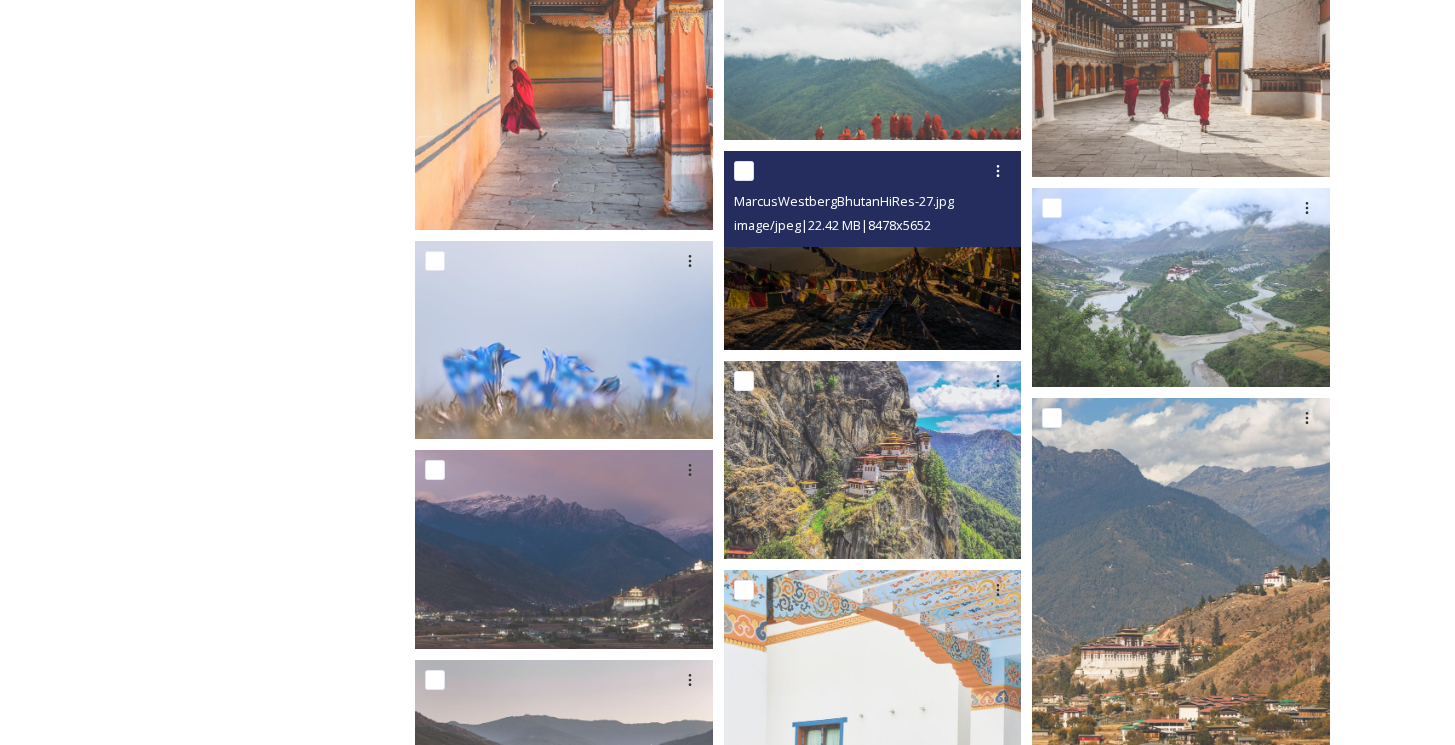 click at bounding box center (873, 250) 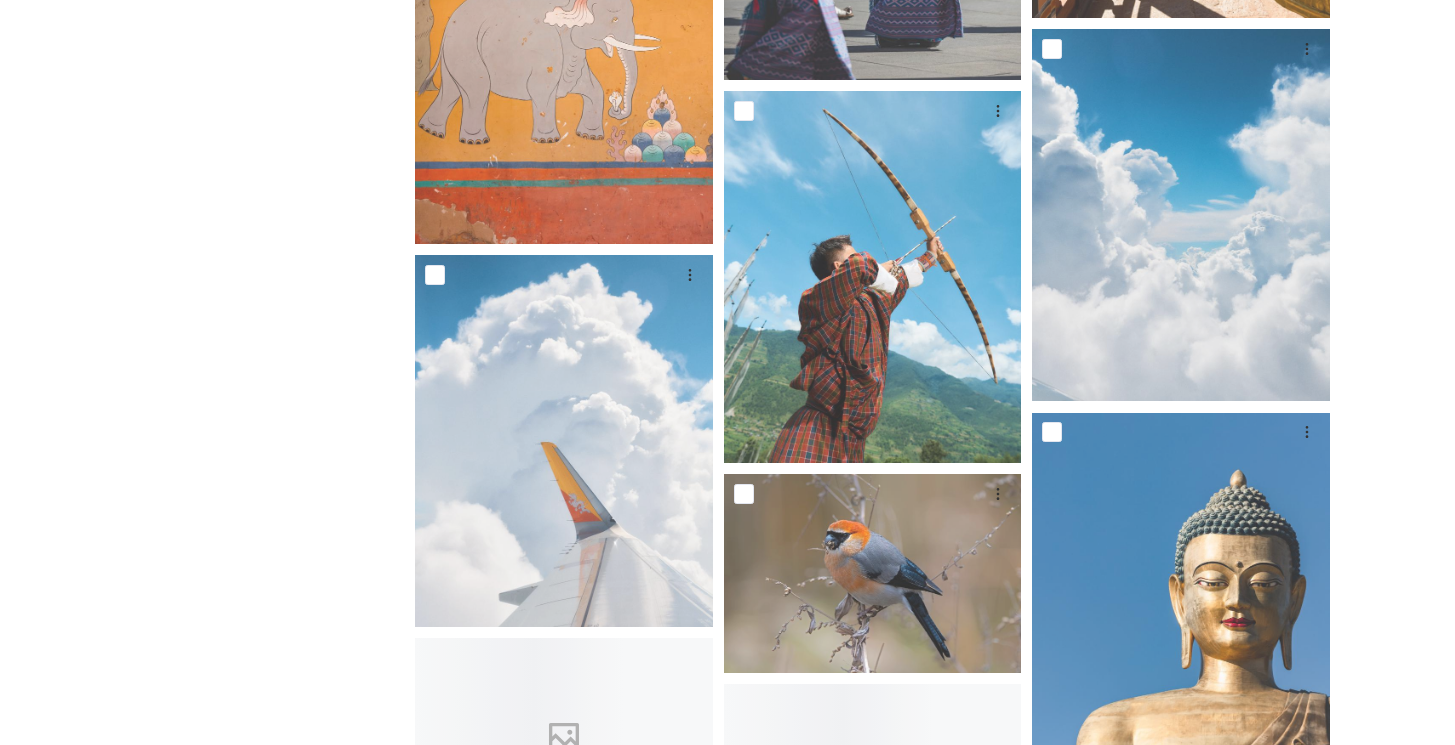 scroll, scrollTop: 5828, scrollLeft: 0, axis: vertical 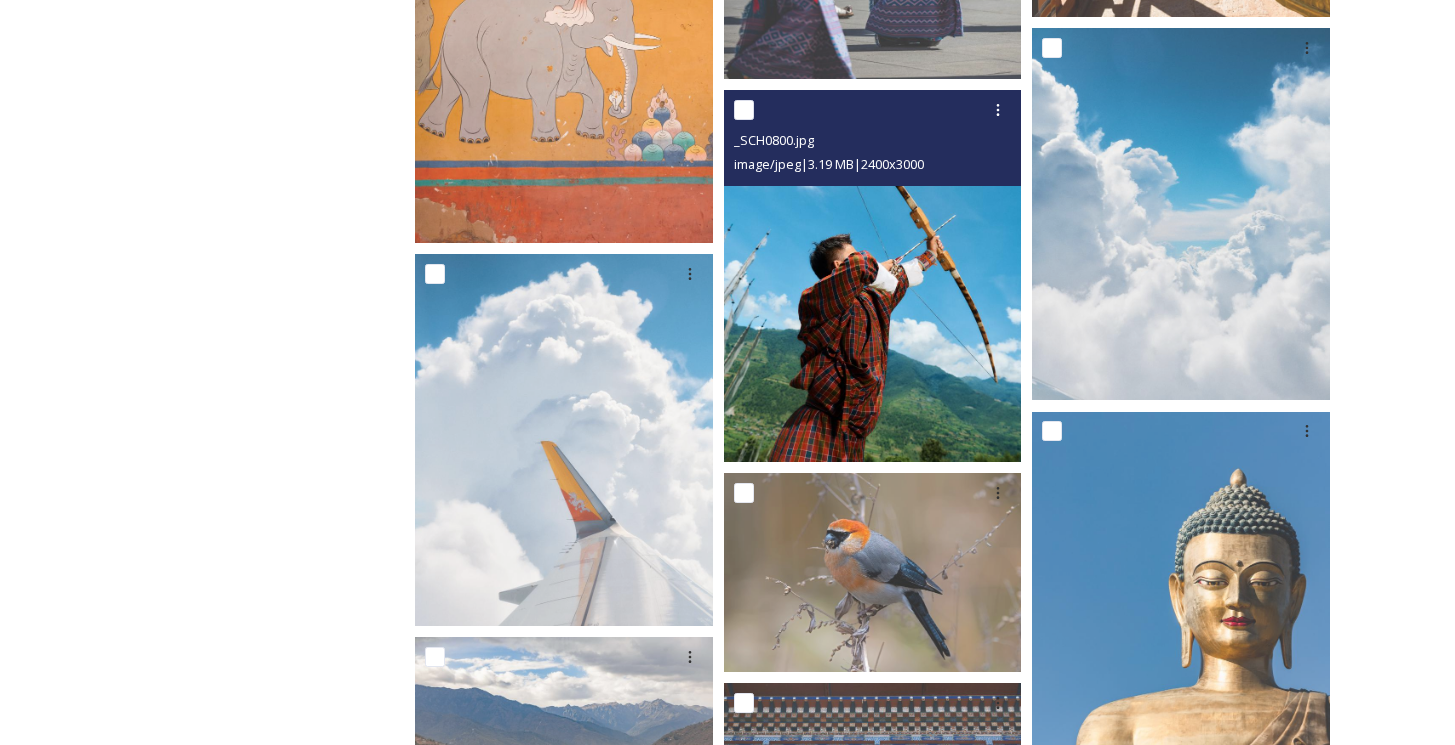 click at bounding box center (873, 276) 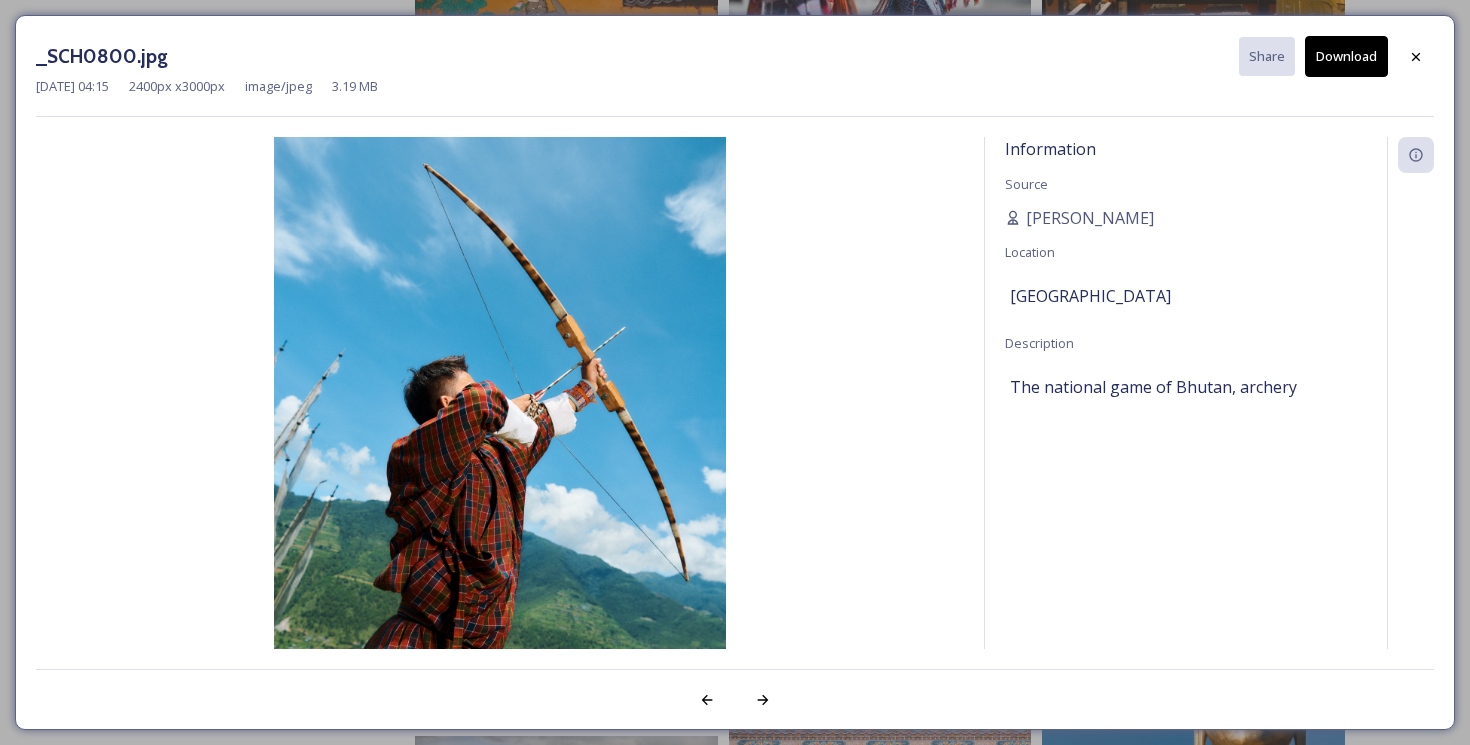 click on "Download" at bounding box center (1346, 56) 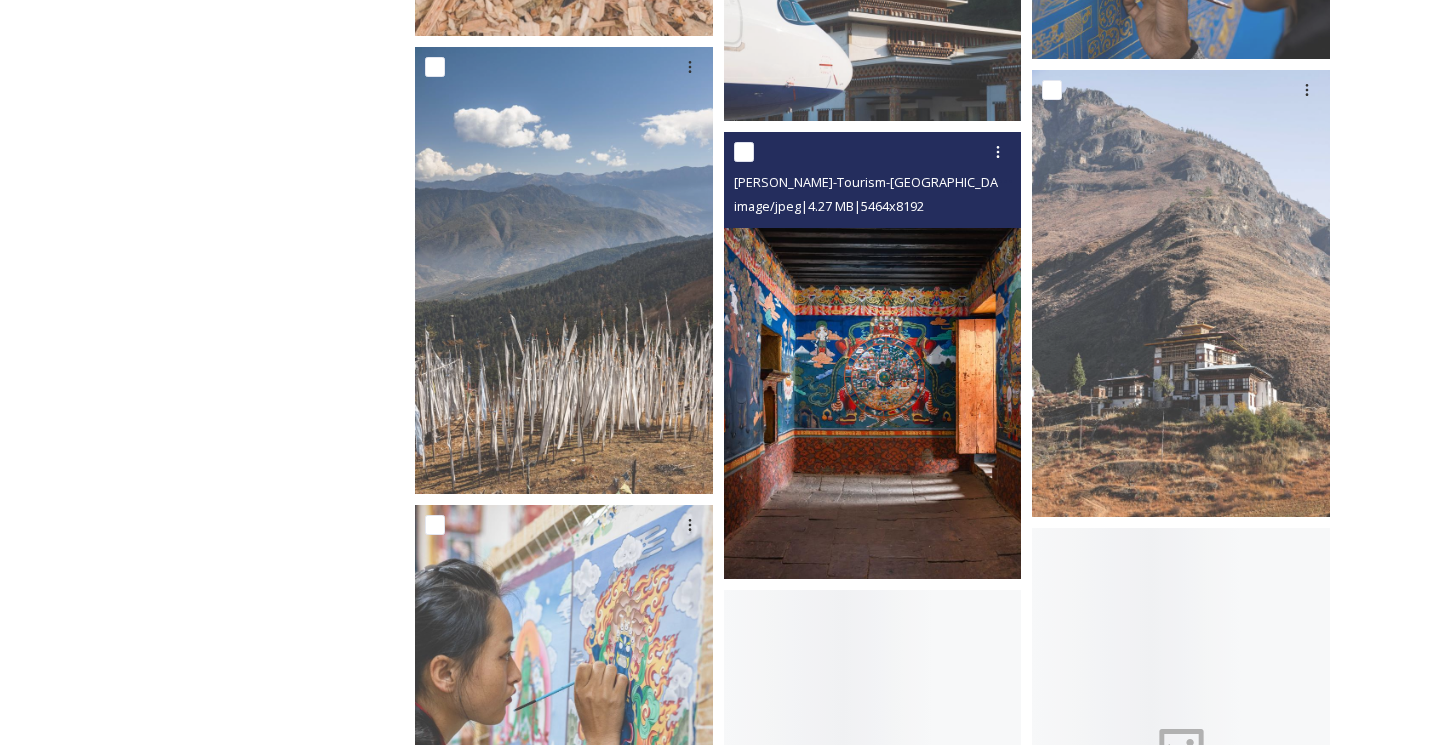 scroll, scrollTop: 7617, scrollLeft: 0, axis: vertical 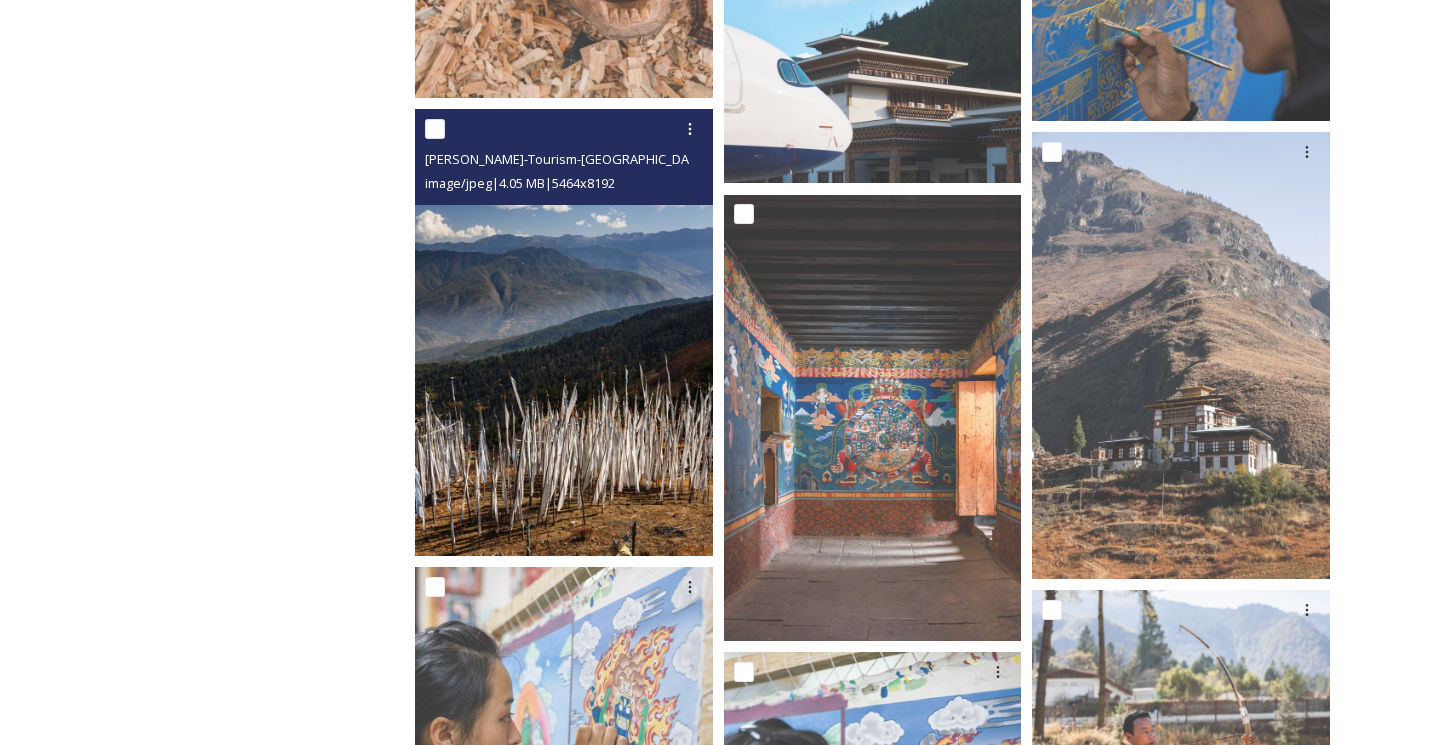 click at bounding box center [564, 332] 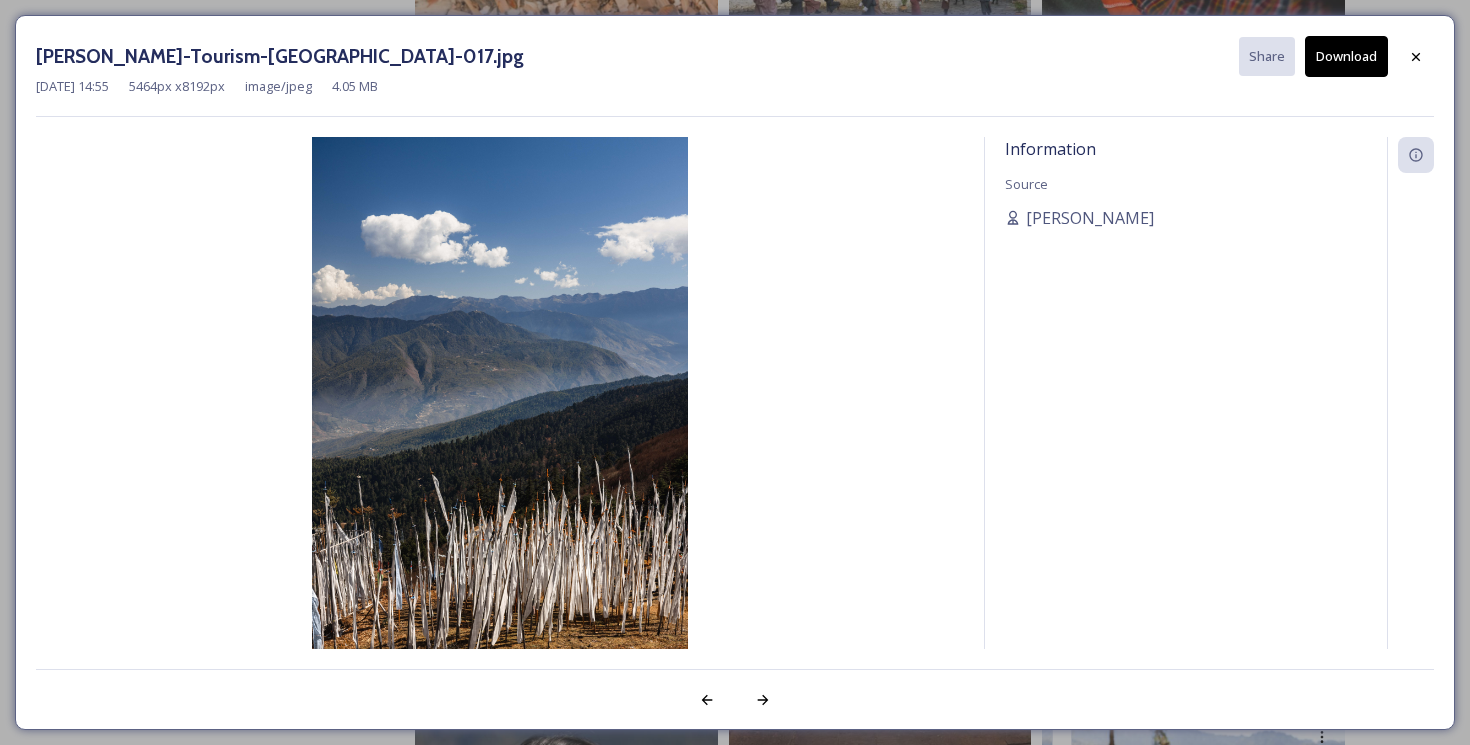 click on "Download" at bounding box center [1346, 56] 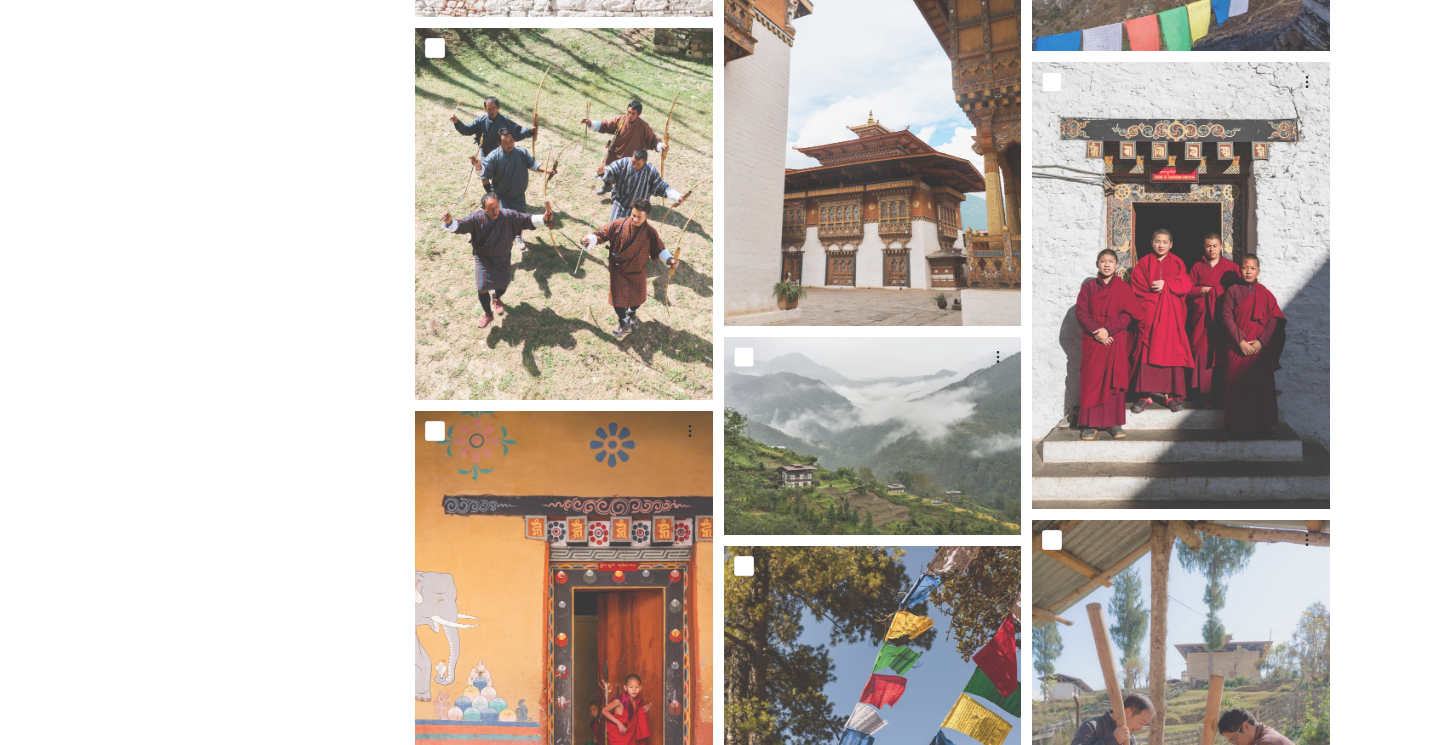 scroll, scrollTop: 10876, scrollLeft: 0, axis: vertical 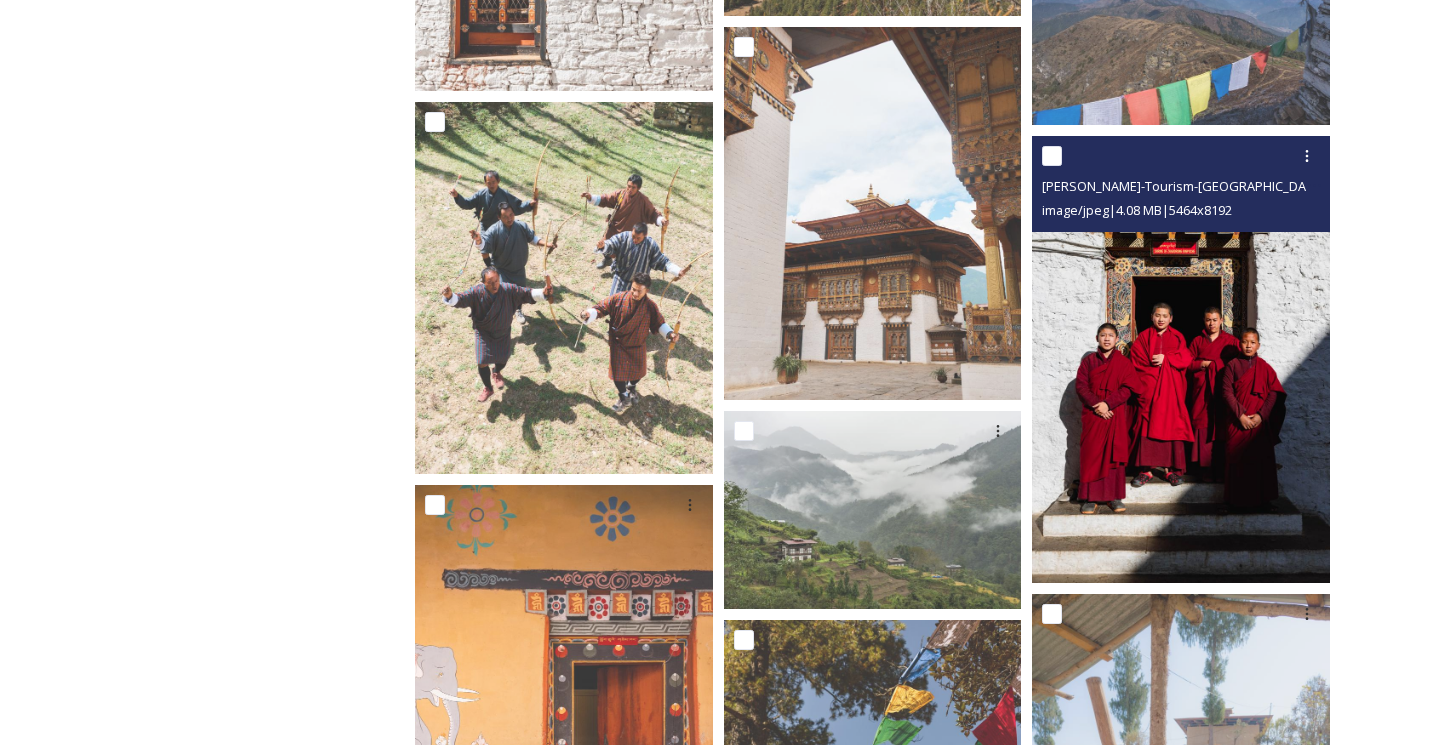 click at bounding box center [1181, 359] 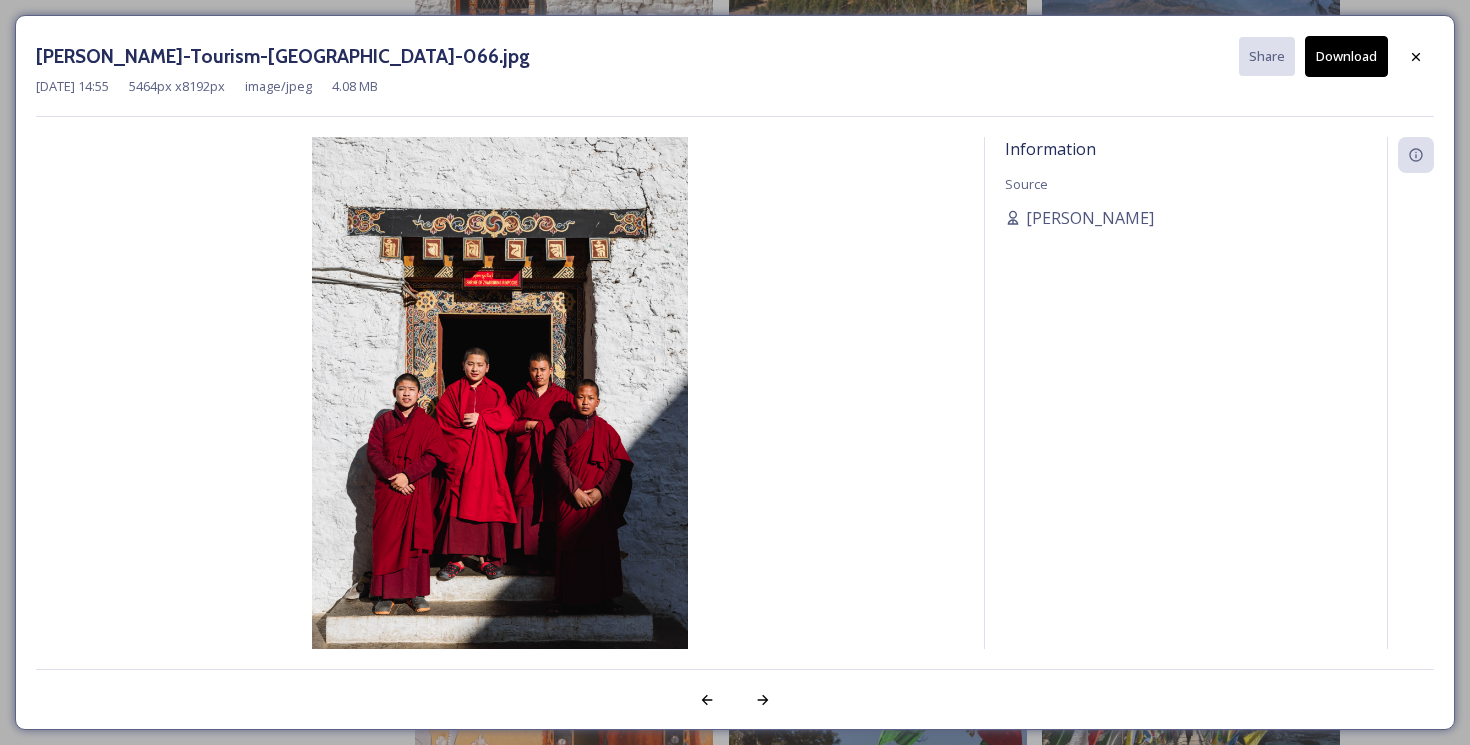 click on "Download" at bounding box center [1346, 56] 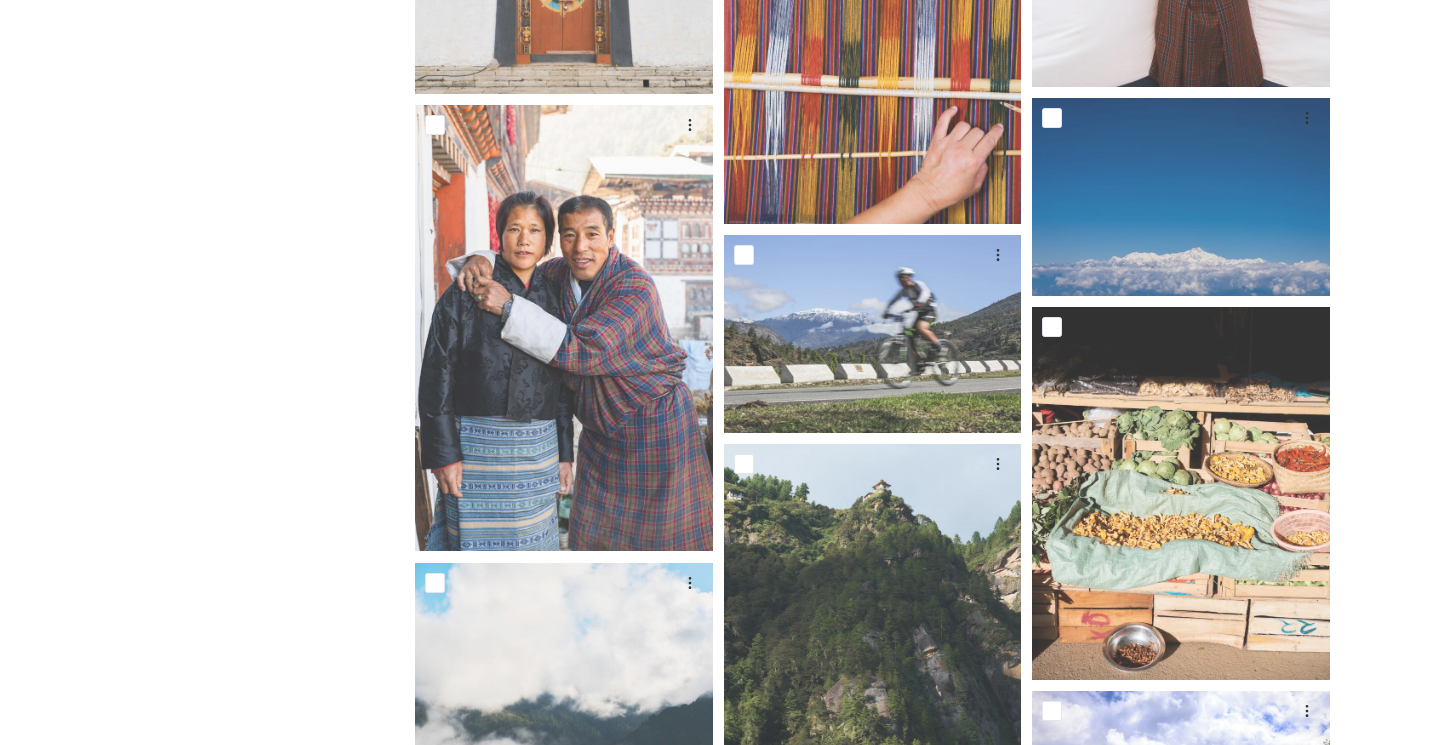 scroll, scrollTop: 17571, scrollLeft: 0, axis: vertical 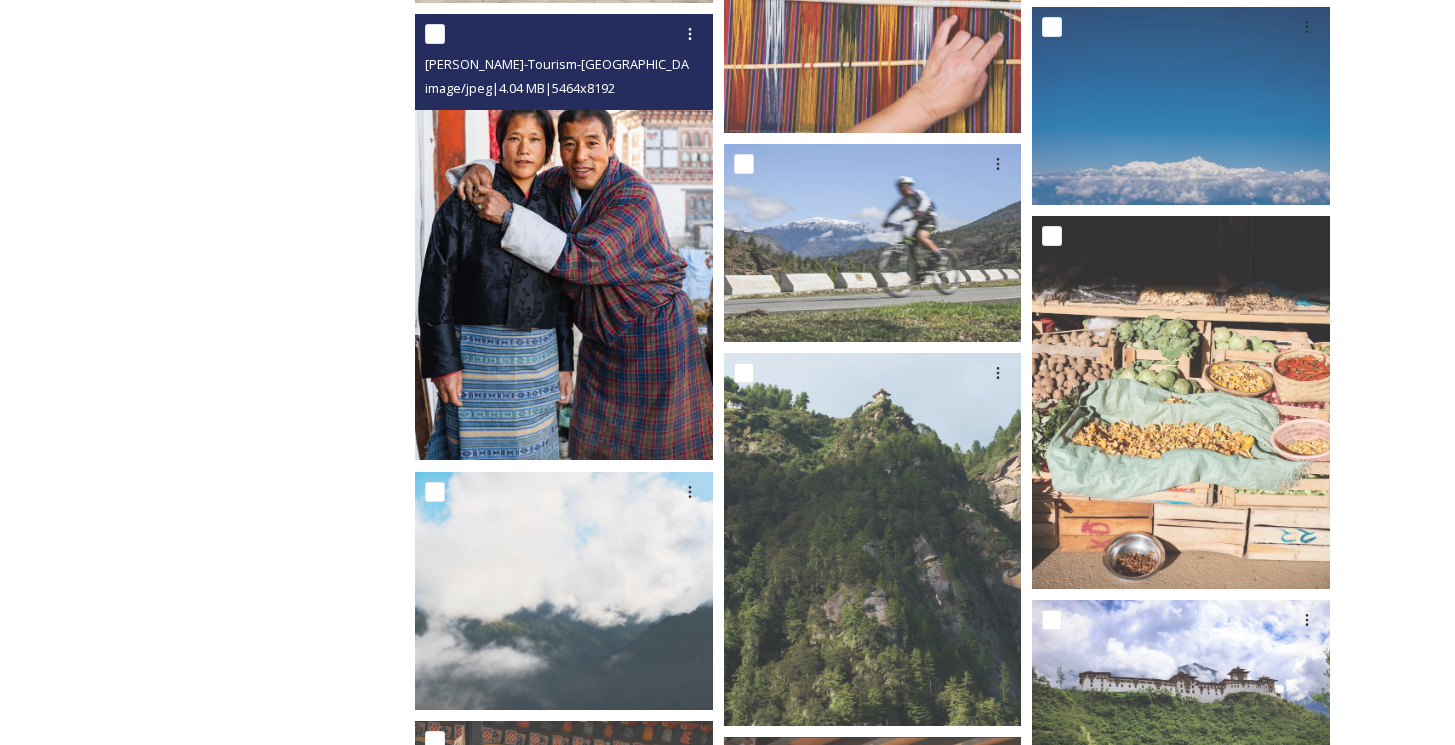 click at bounding box center [564, 237] 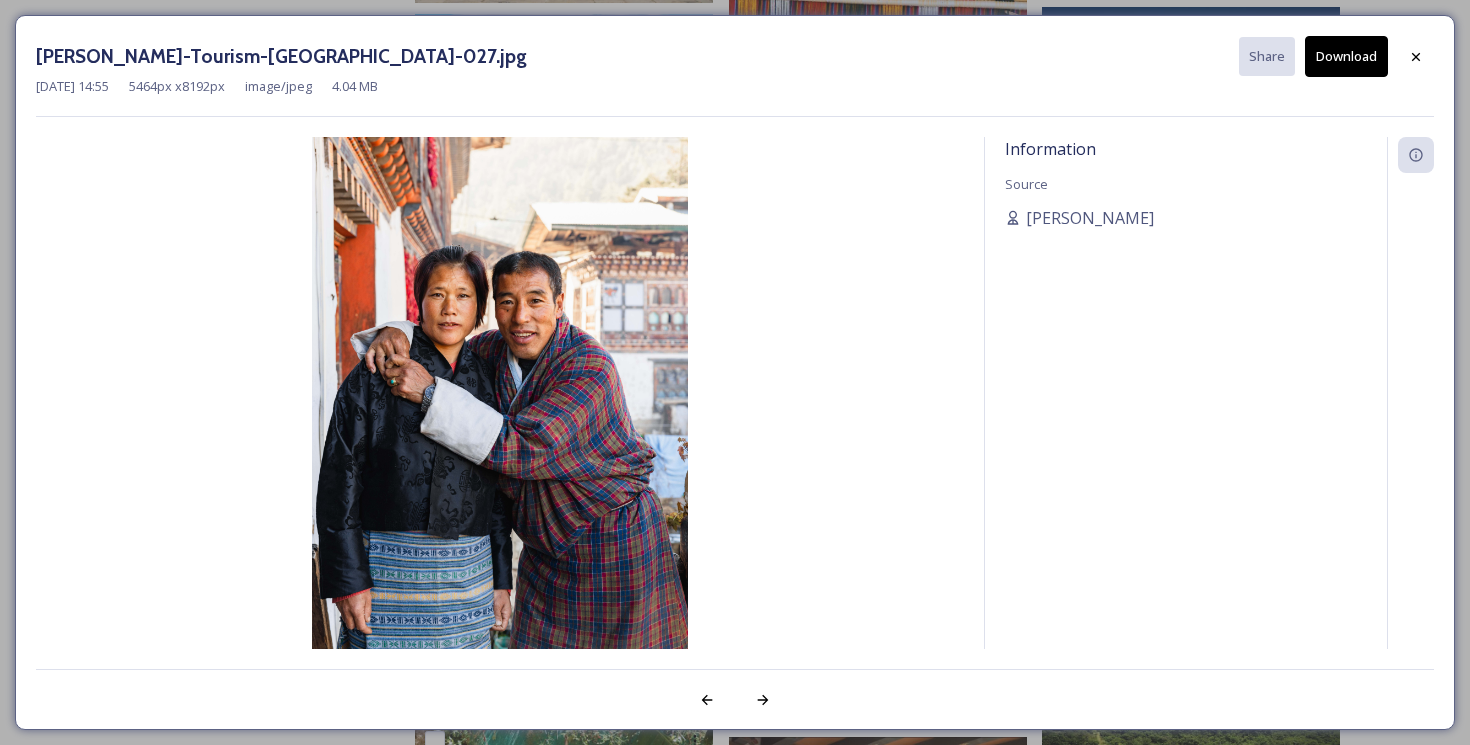 click on "Download" at bounding box center [1346, 56] 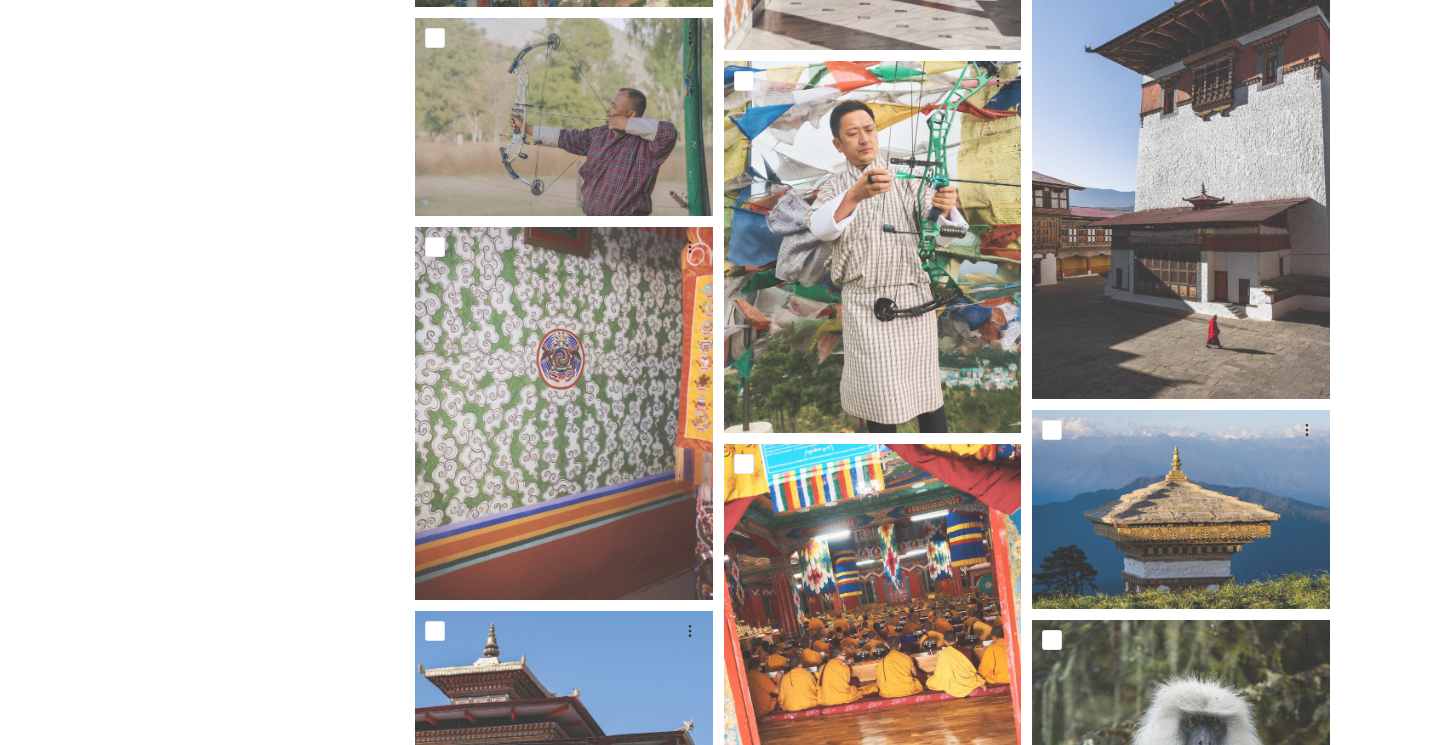 scroll, scrollTop: 21200, scrollLeft: 0, axis: vertical 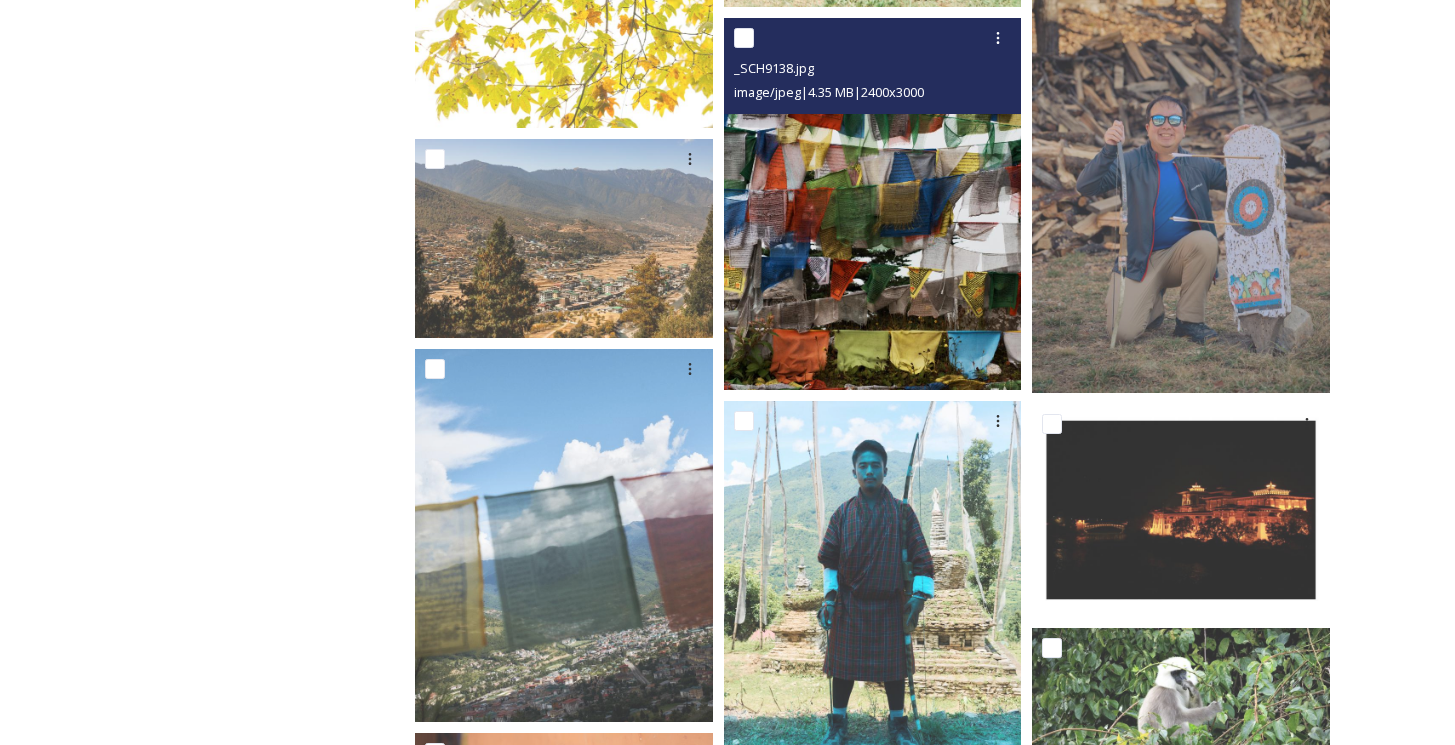 click at bounding box center (873, 204) 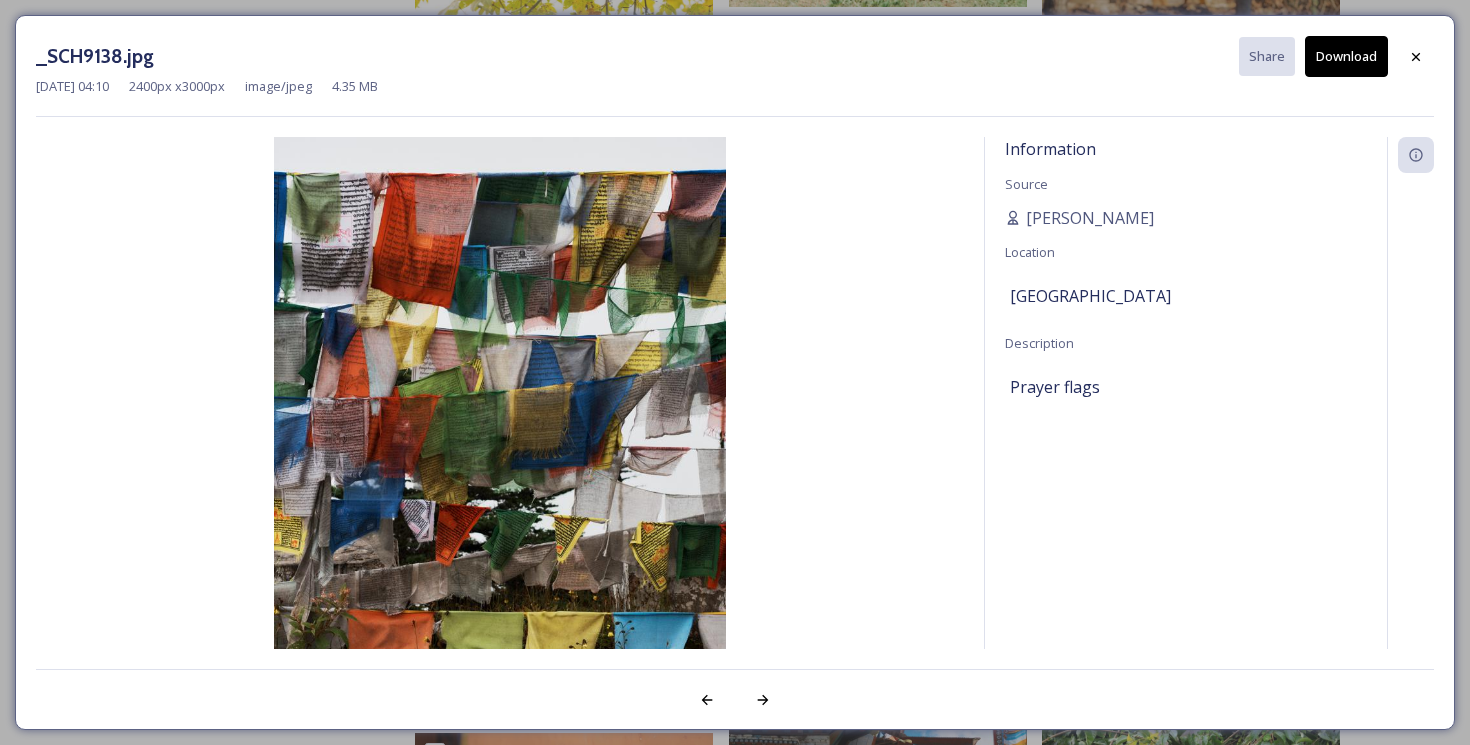 click on "Download" at bounding box center (1346, 56) 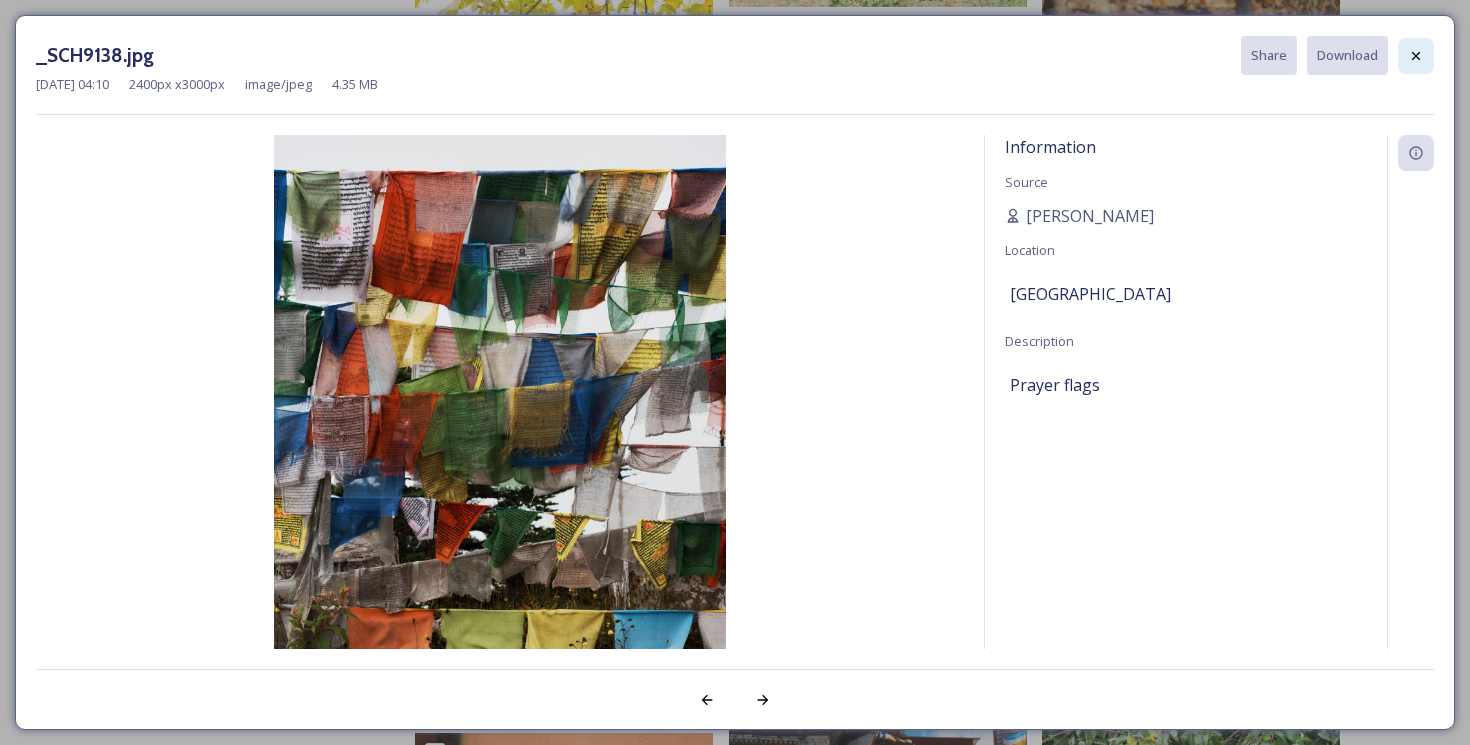 click at bounding box center (1416, 56) 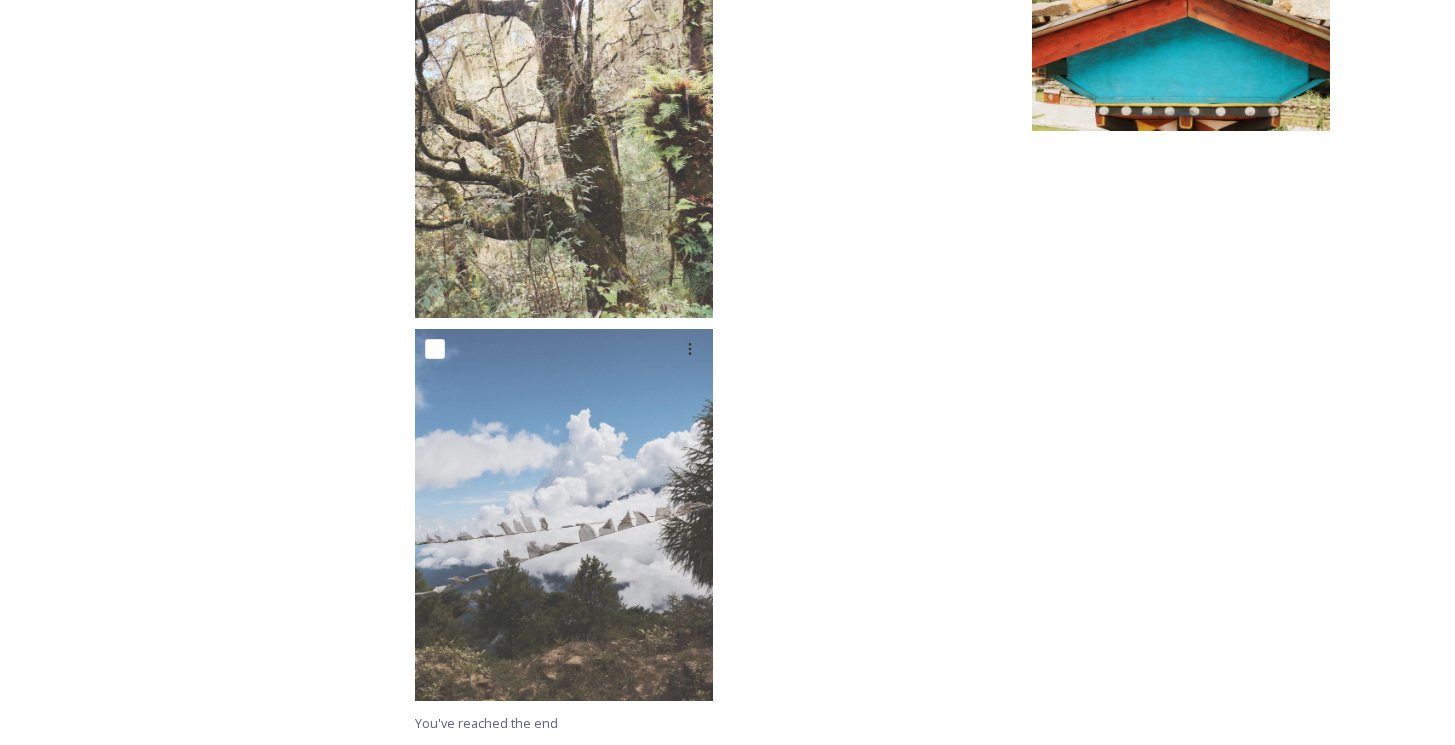 scroll, scrollTop: 37043, scrollLeft: 0, axis: vertical 